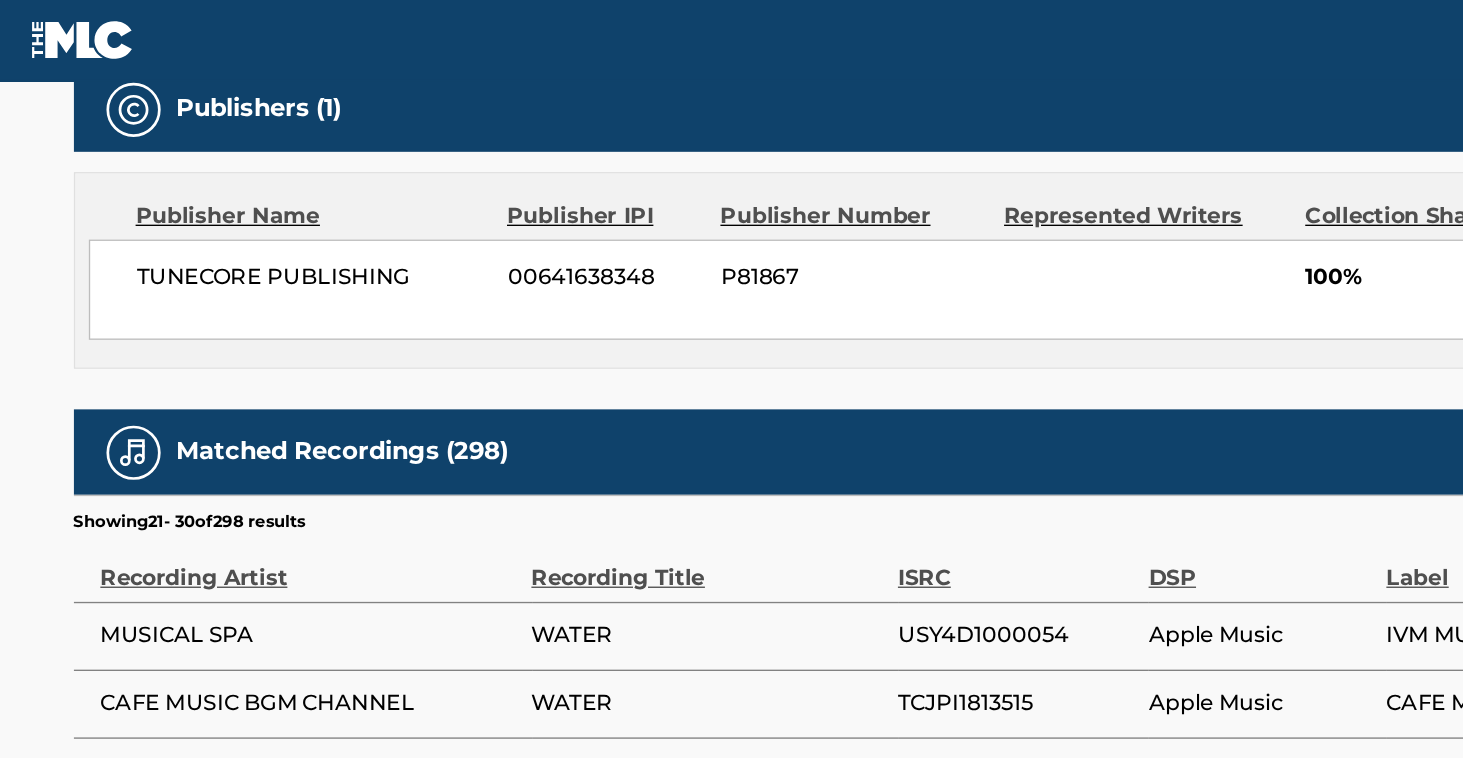 scroll, scrollTop: 900, scrollLeft: 2, axis: both 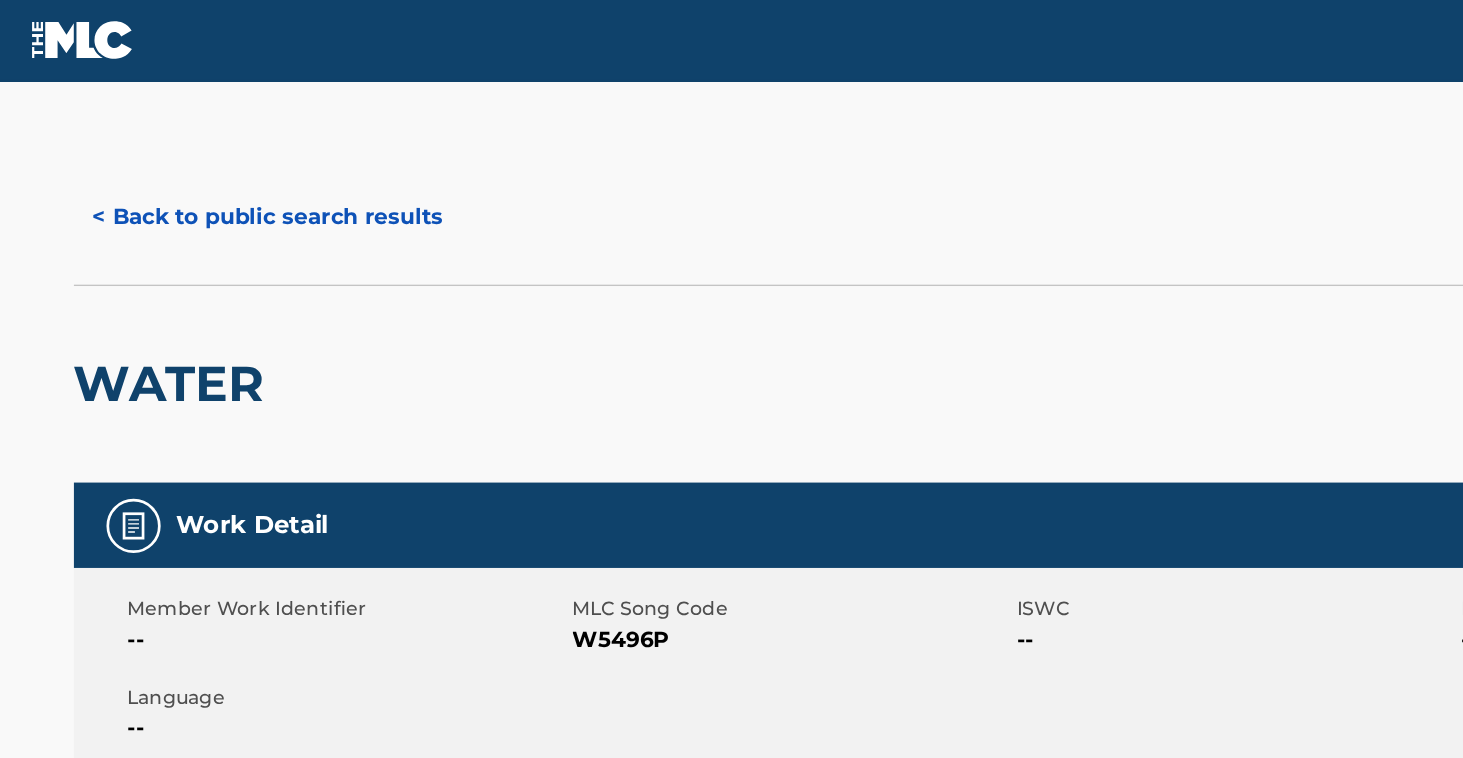 click on "< Back to public search results" at bounding box center [199, 160] 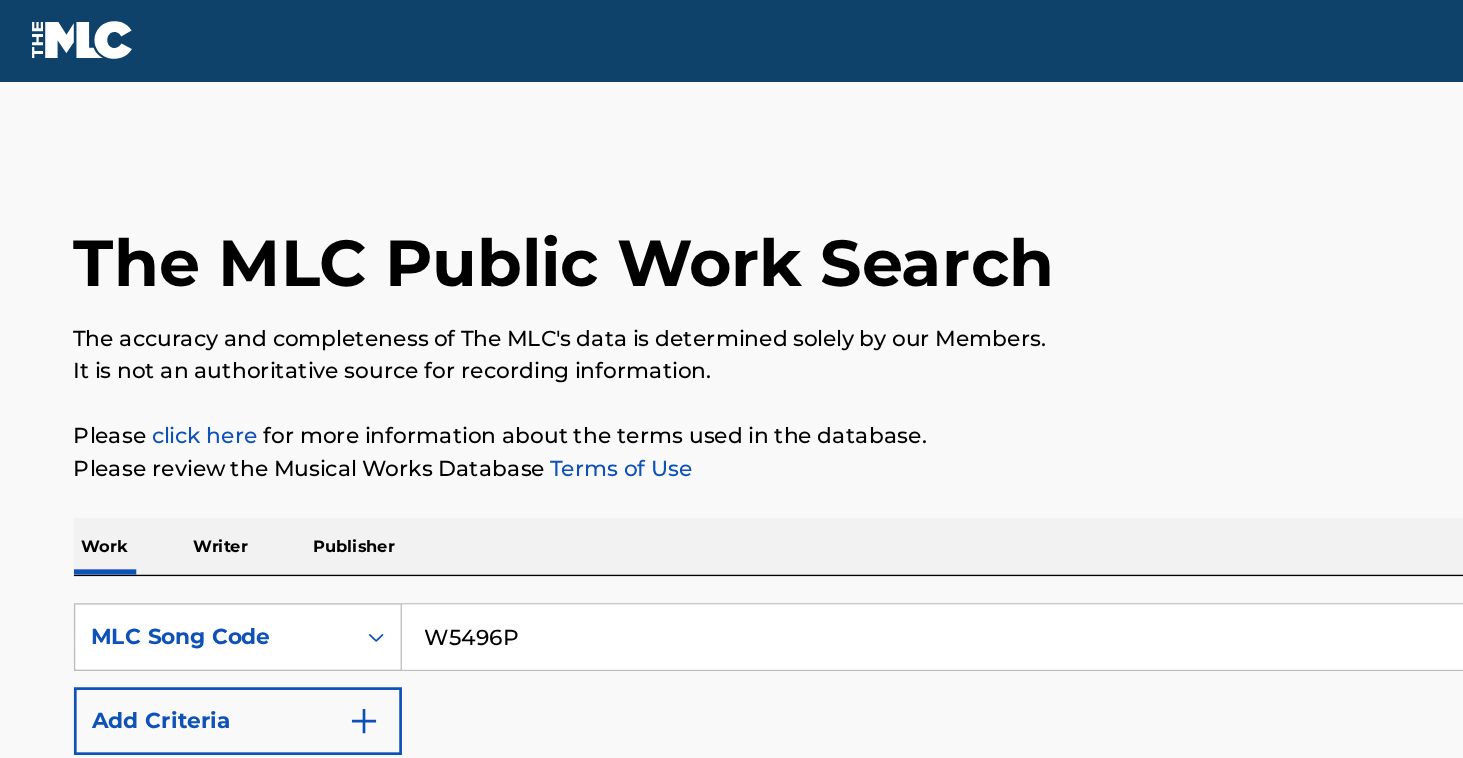 scroll, scrollTop: 109, scrollLeft: 0, axis: vertical 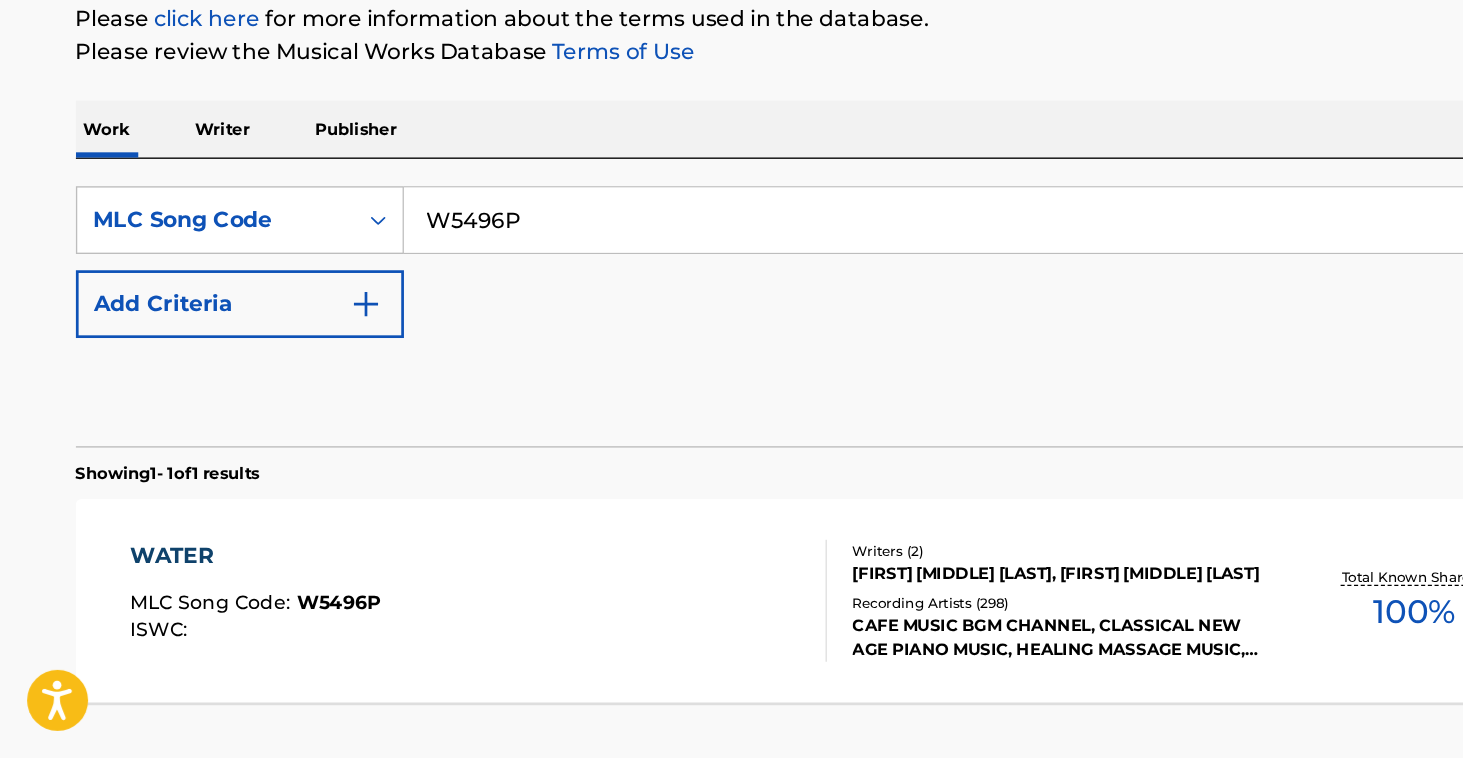 drag, startPoint x: 409, startPoint y: 162, endPoint x: 299, endPoint y: 151, distance: 110.54863 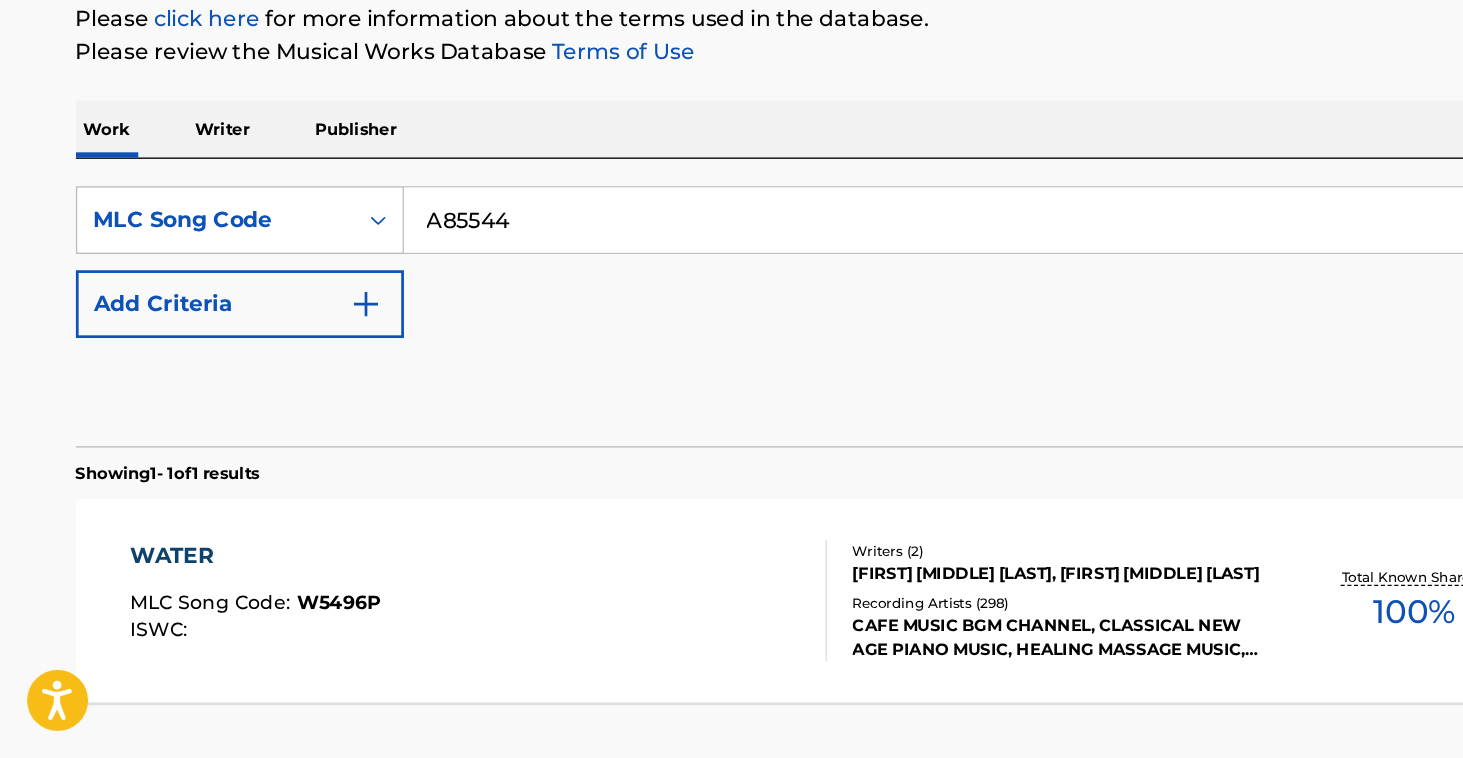 click on "Search" at bounding box center (1333, 493) 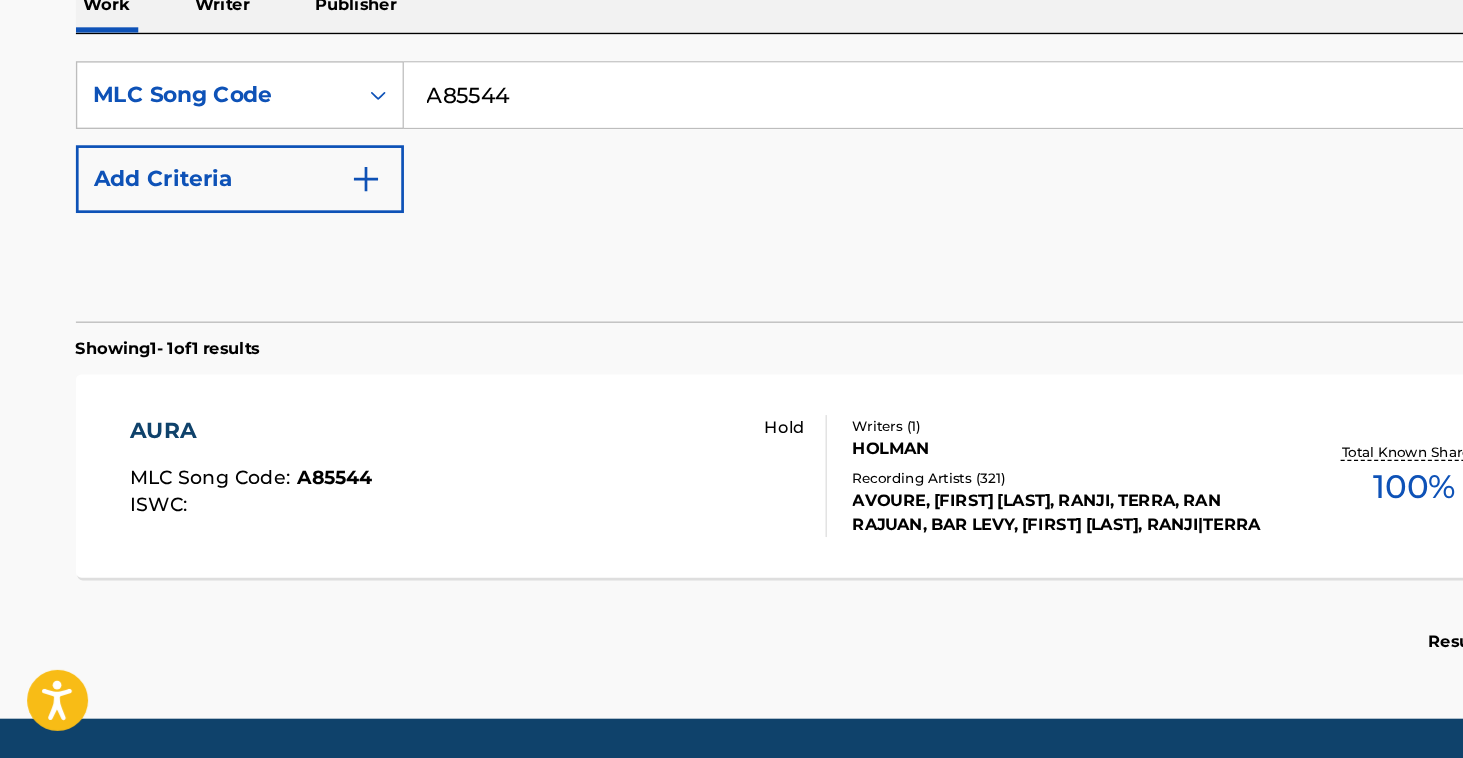scroll, scrollTop: 212, scrollLeft: 0, axis: vertical 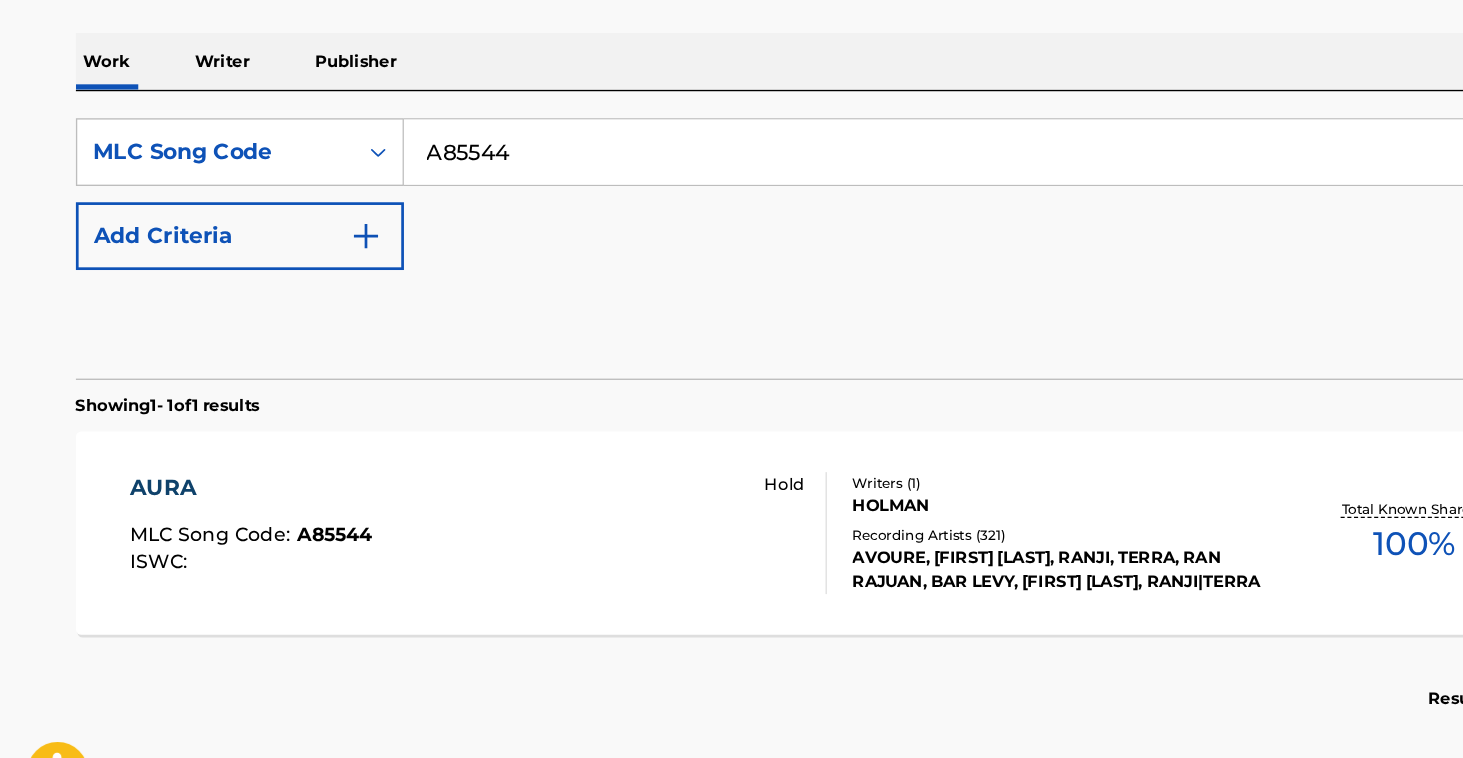 drag, startPoint x: 410, startPoint y: 104, endPoint x: 305, endPoint y: 96, distance: 105.30432 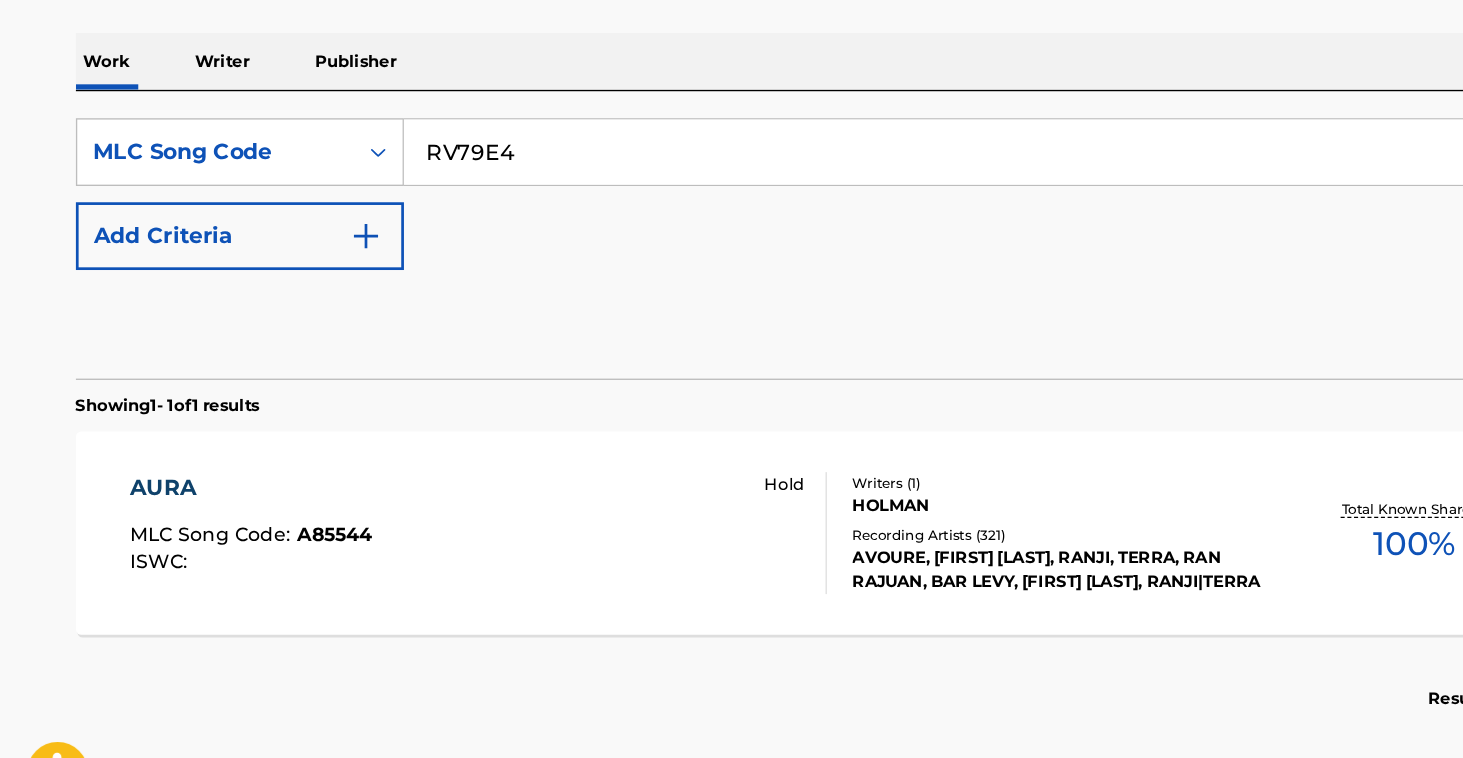 type on "RV79E4" 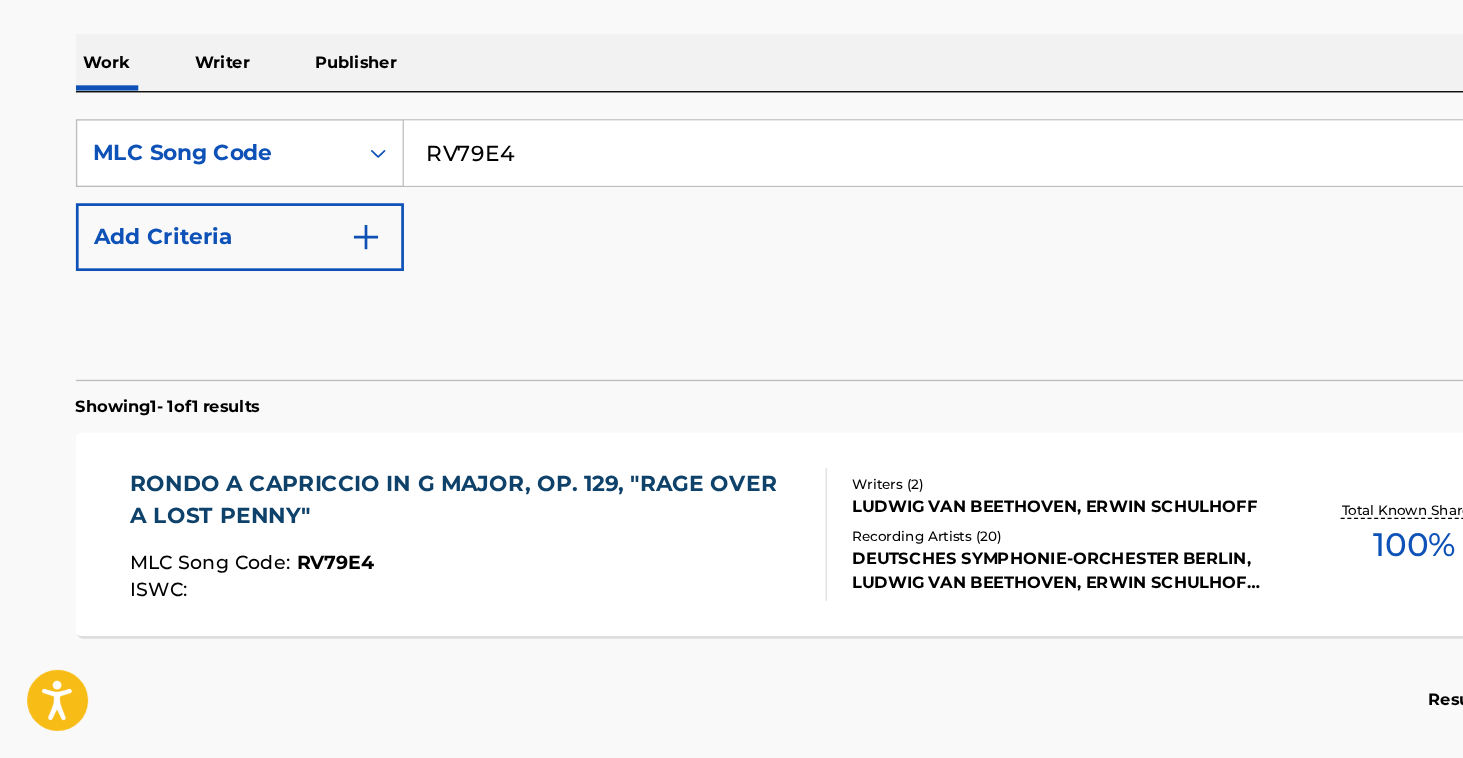 scroll, scrollTop: 164, scrollLeft: 0, axis: vertical 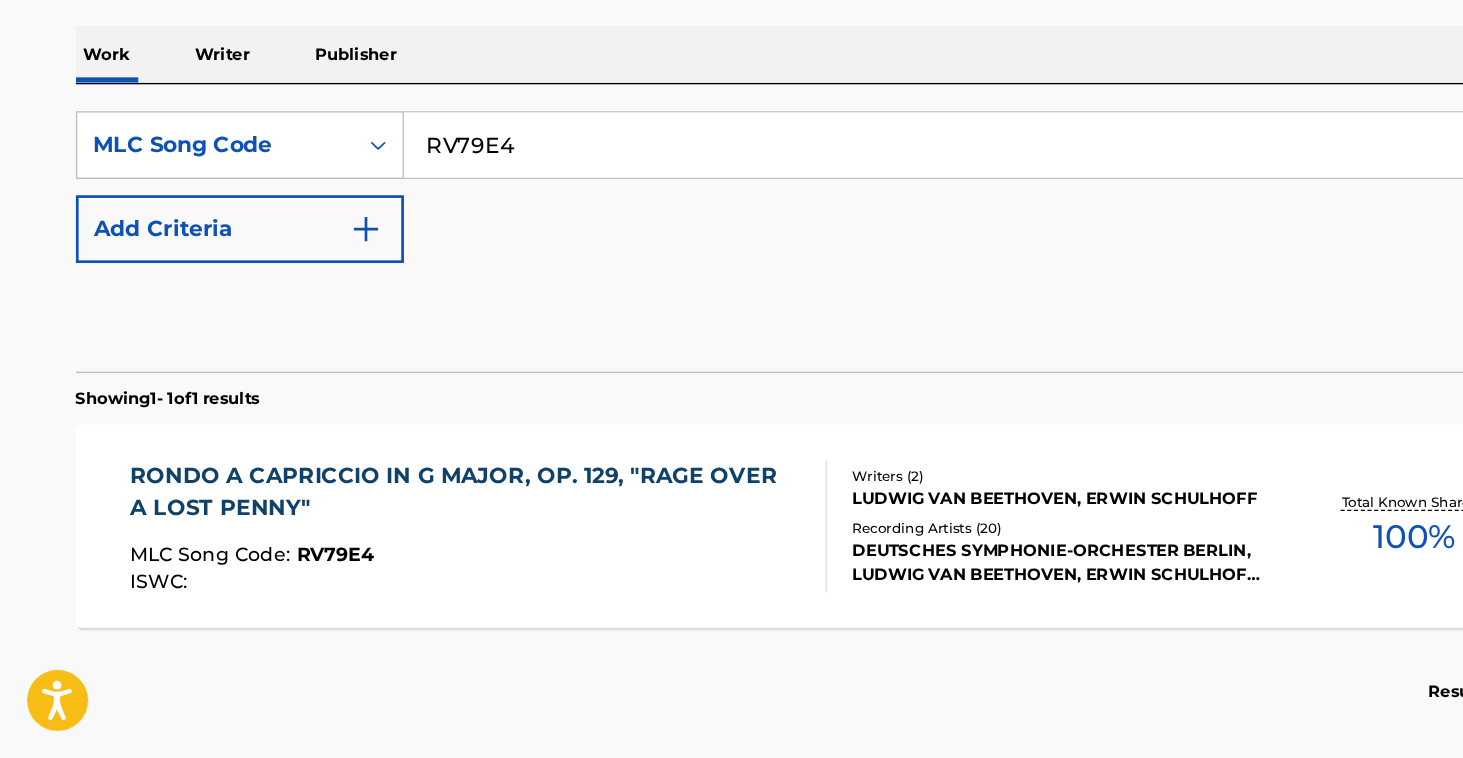 click on "RONDO A CAPRICCIO IN G MAJOR,  OP. 129, "RAGE OVER A LOST     PENNY"" at bounding box center (344, 562) 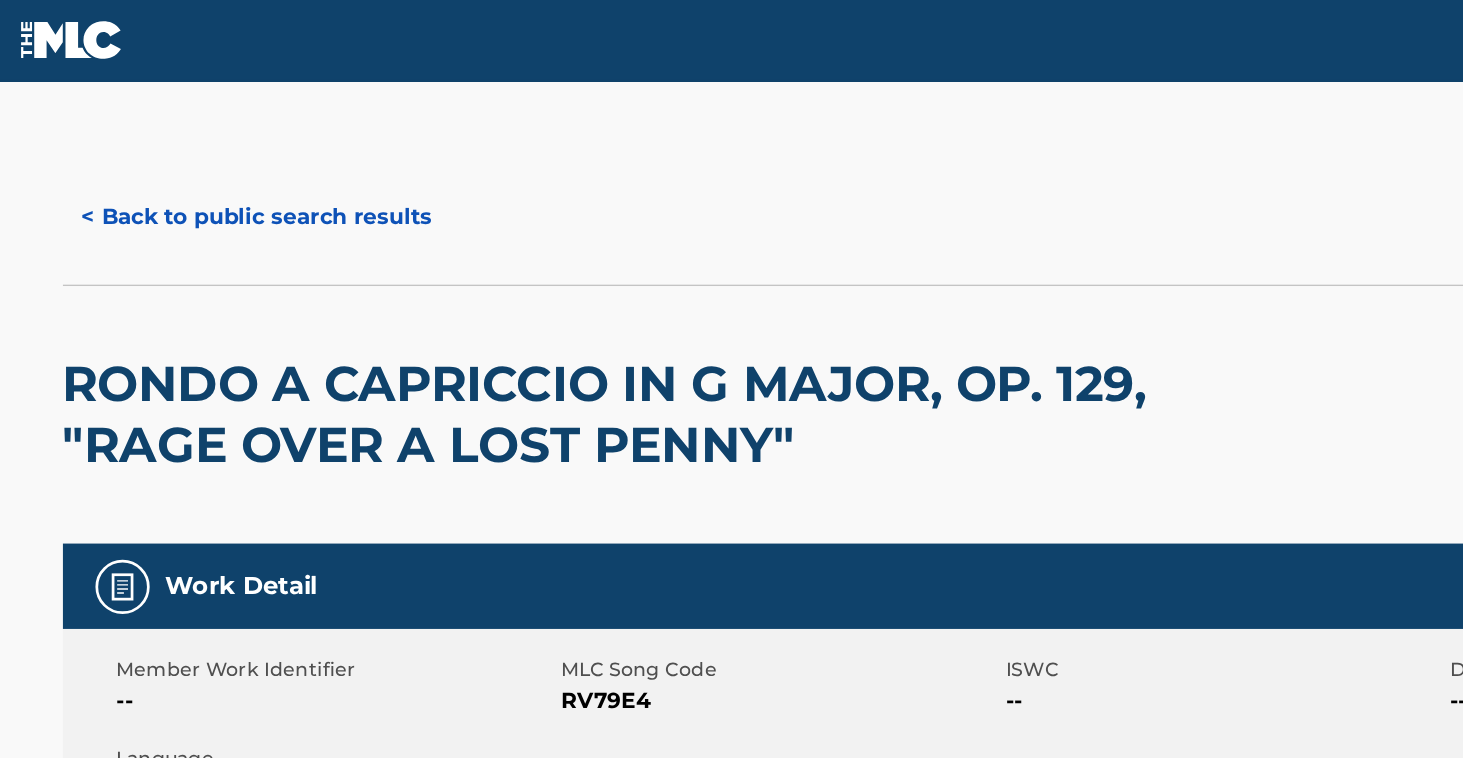 scroll, scrollTop: 0, scrollLeft: 0, axis: both 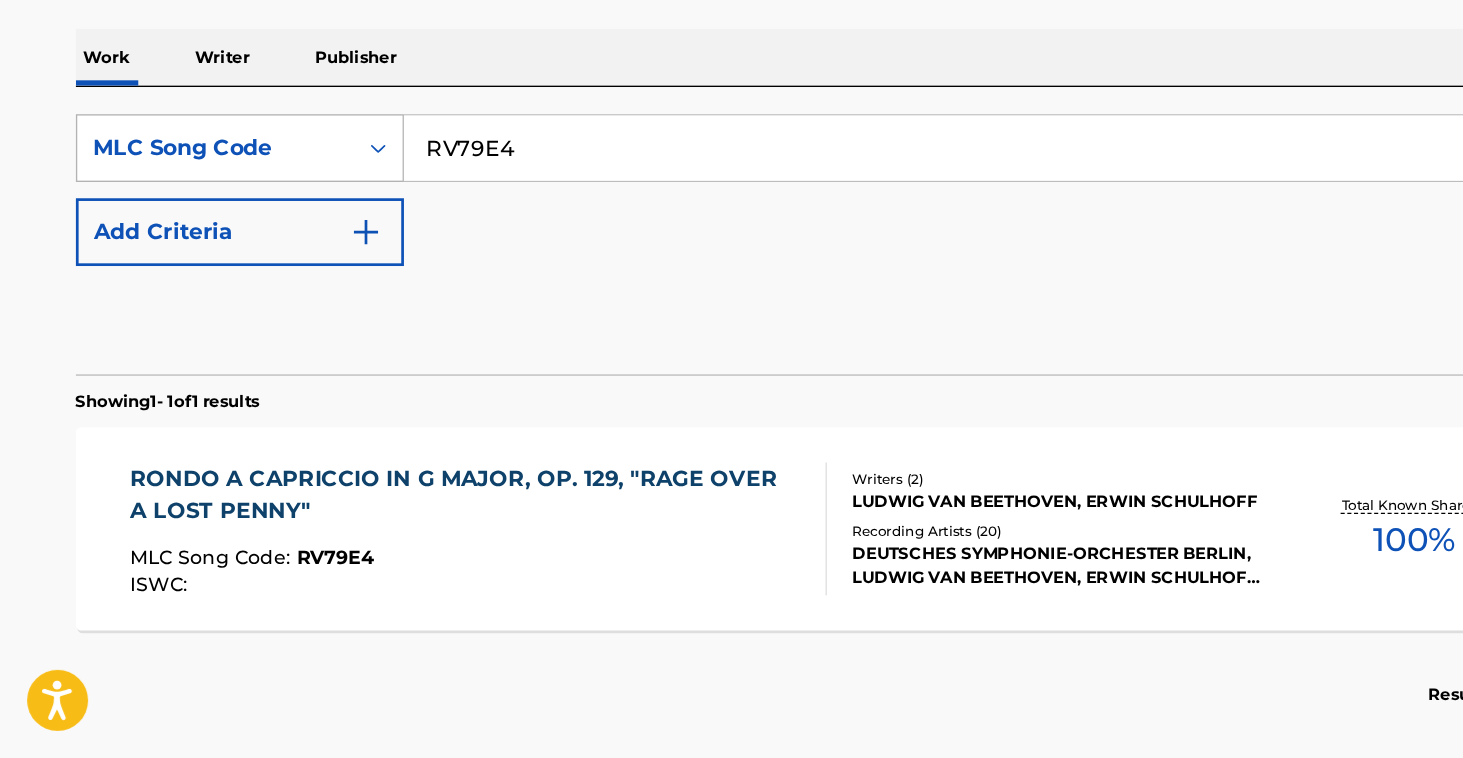 drag, startPoint x: 393, startPoint y: 110, endPoint x: 296, endPoint y: 104, distance: 97.18539 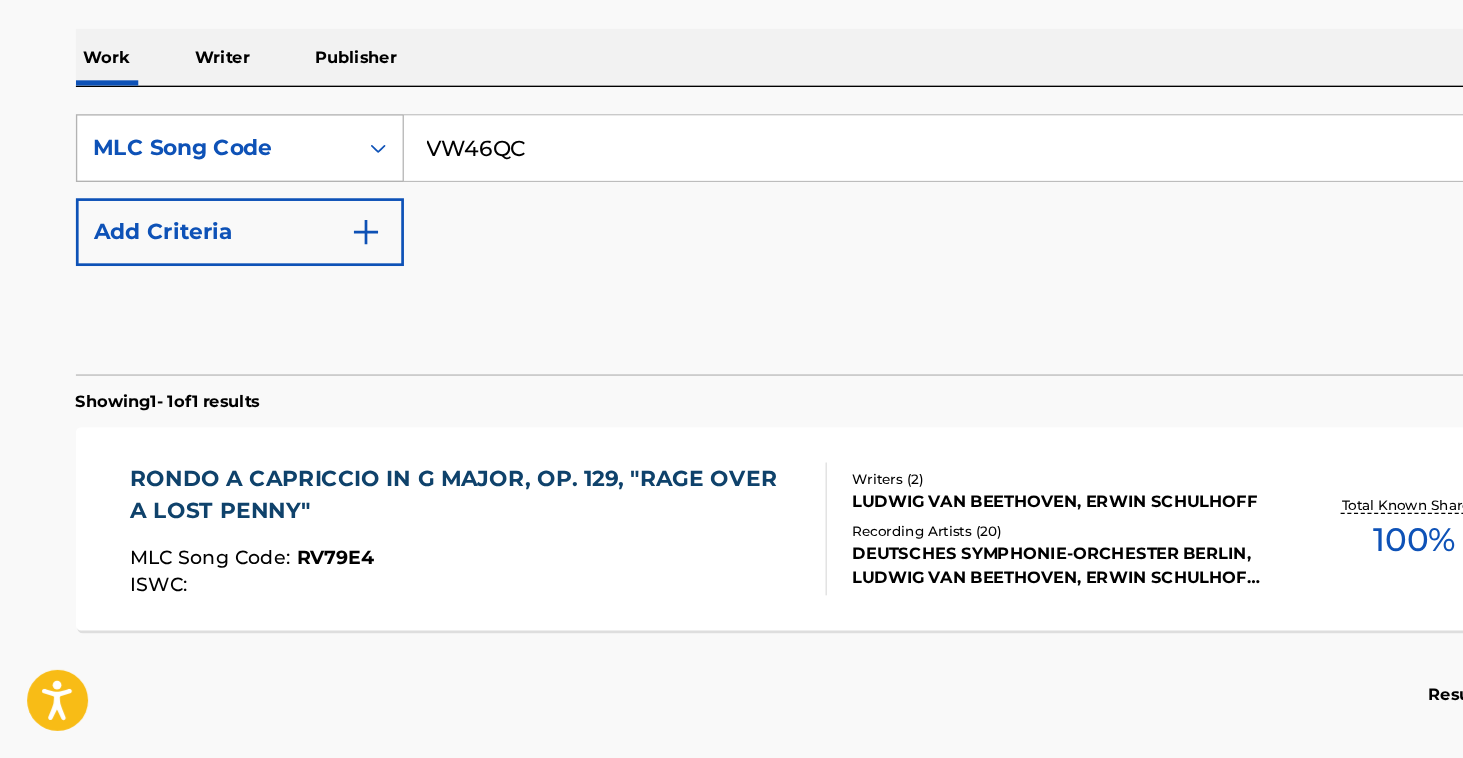 type on "VW46QC" 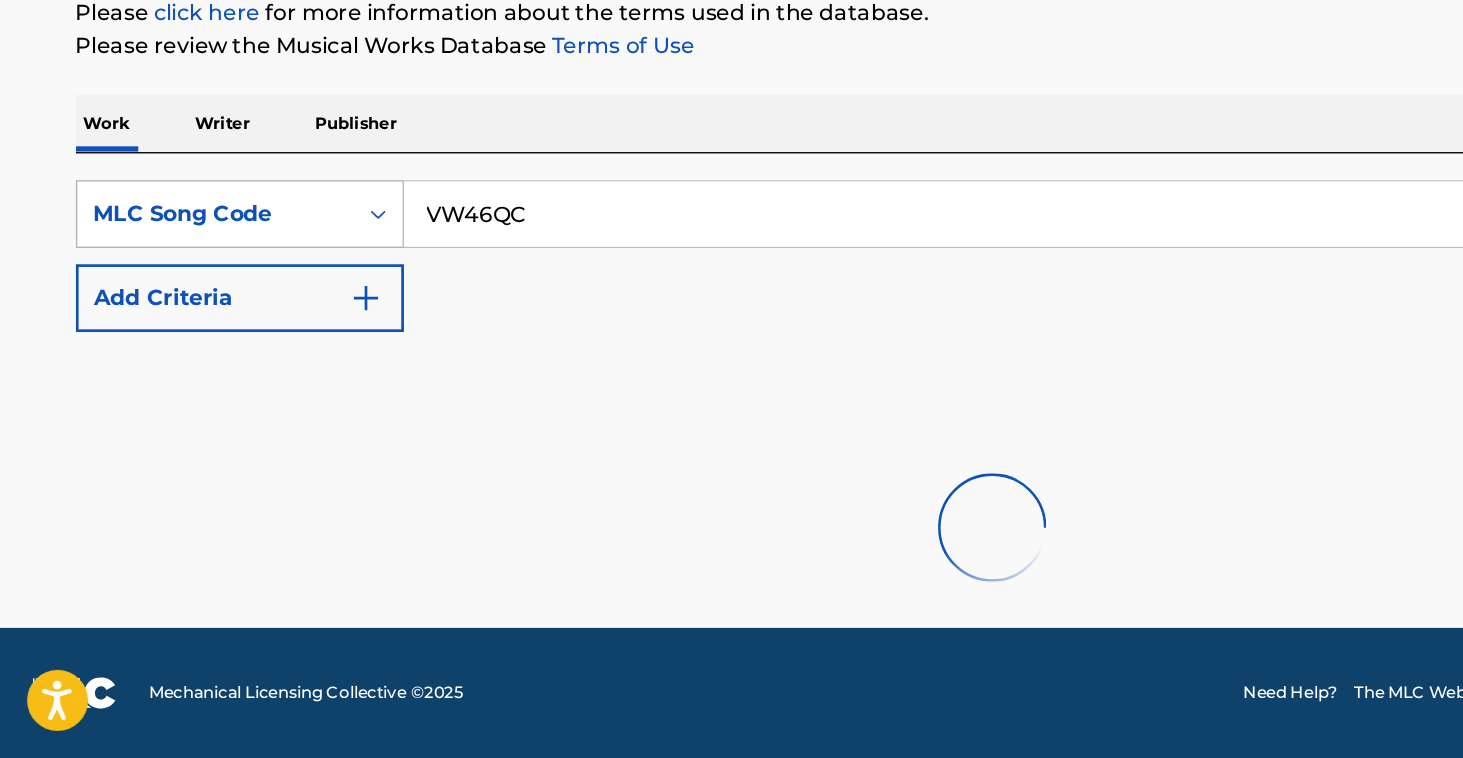 scroll, scrollTop: 113, scrollLeft: 0, axis: vertical 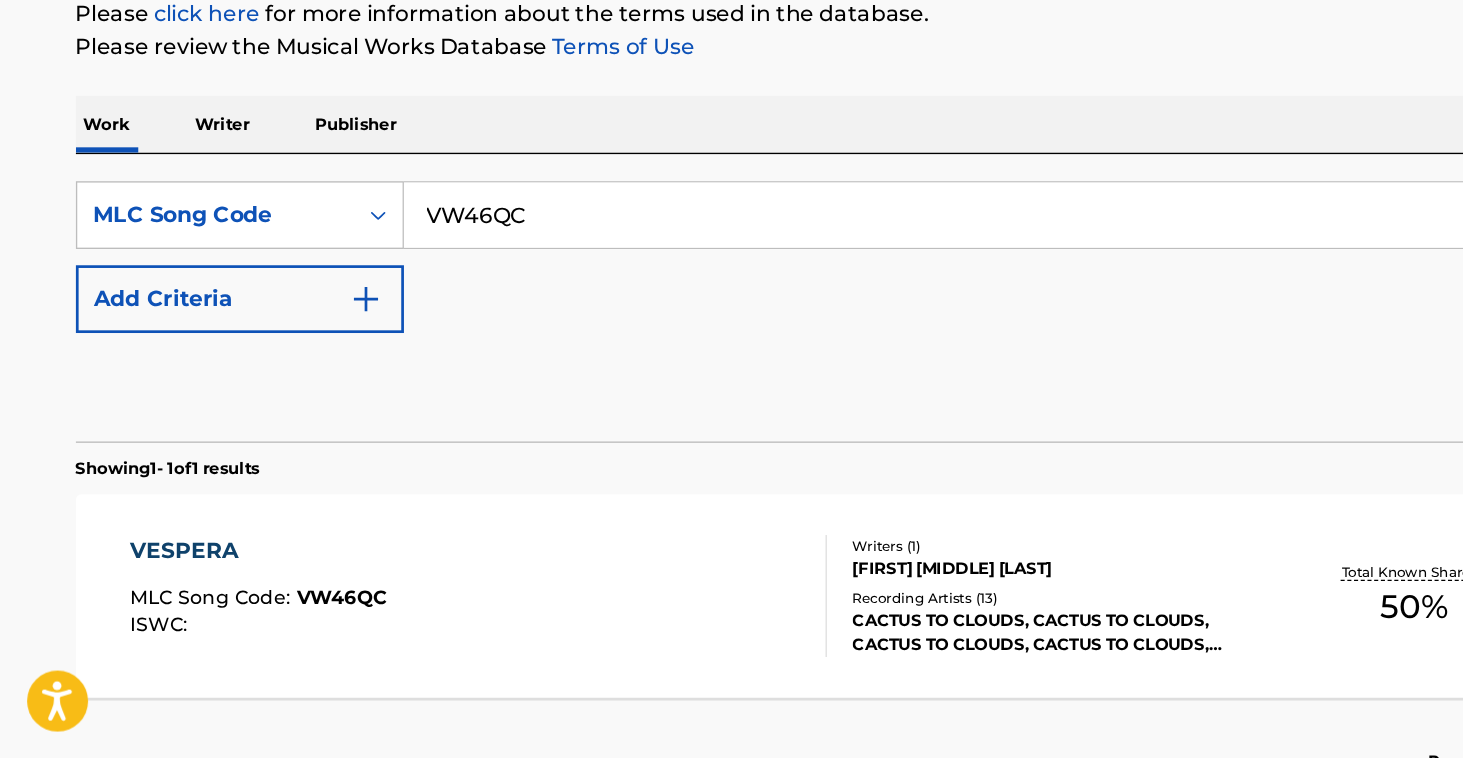 click on "VESPERA MLC Song Code : VW46QC ISWC :" at bounding box center [353, 638] 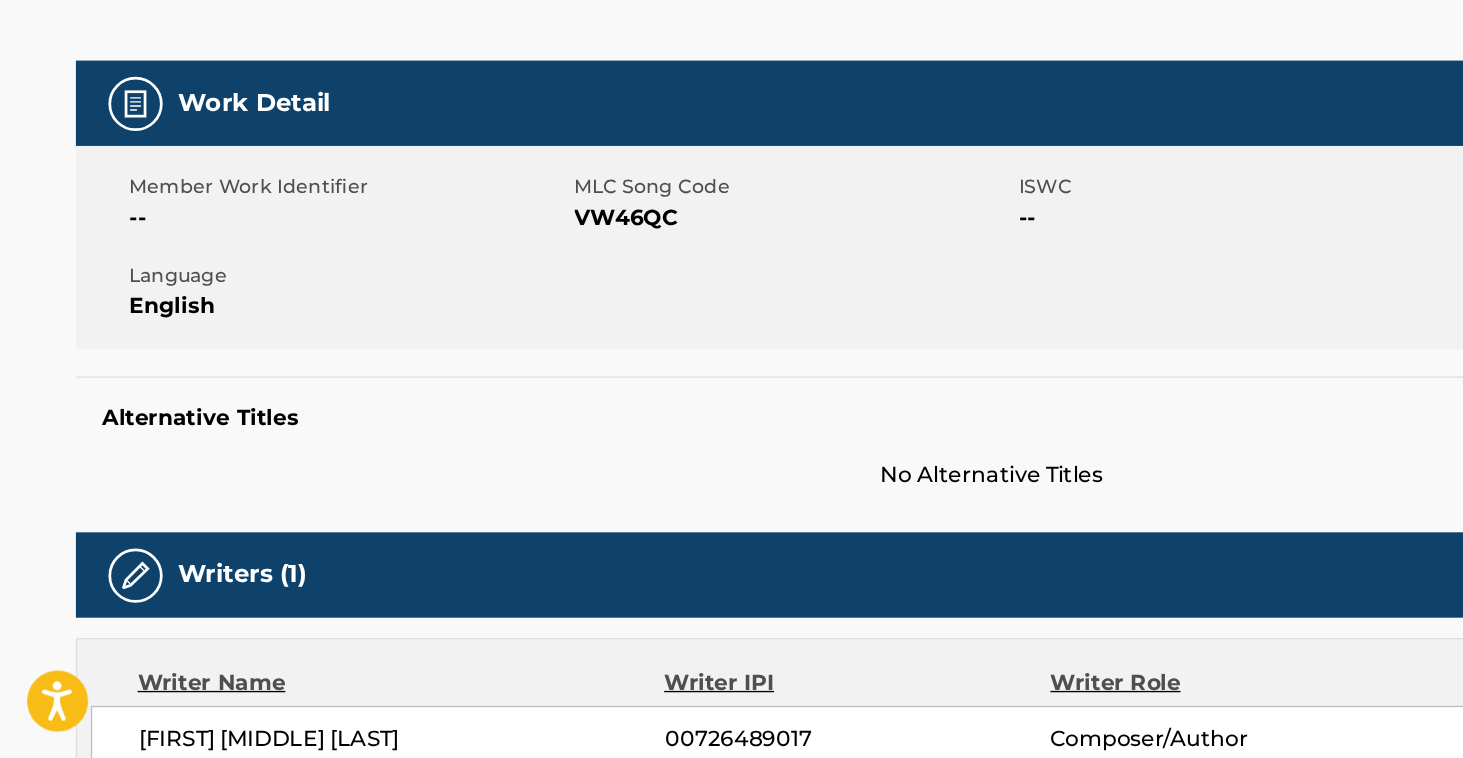 scroll, scrollTop: 0, scrollLeft: 0, axis: both 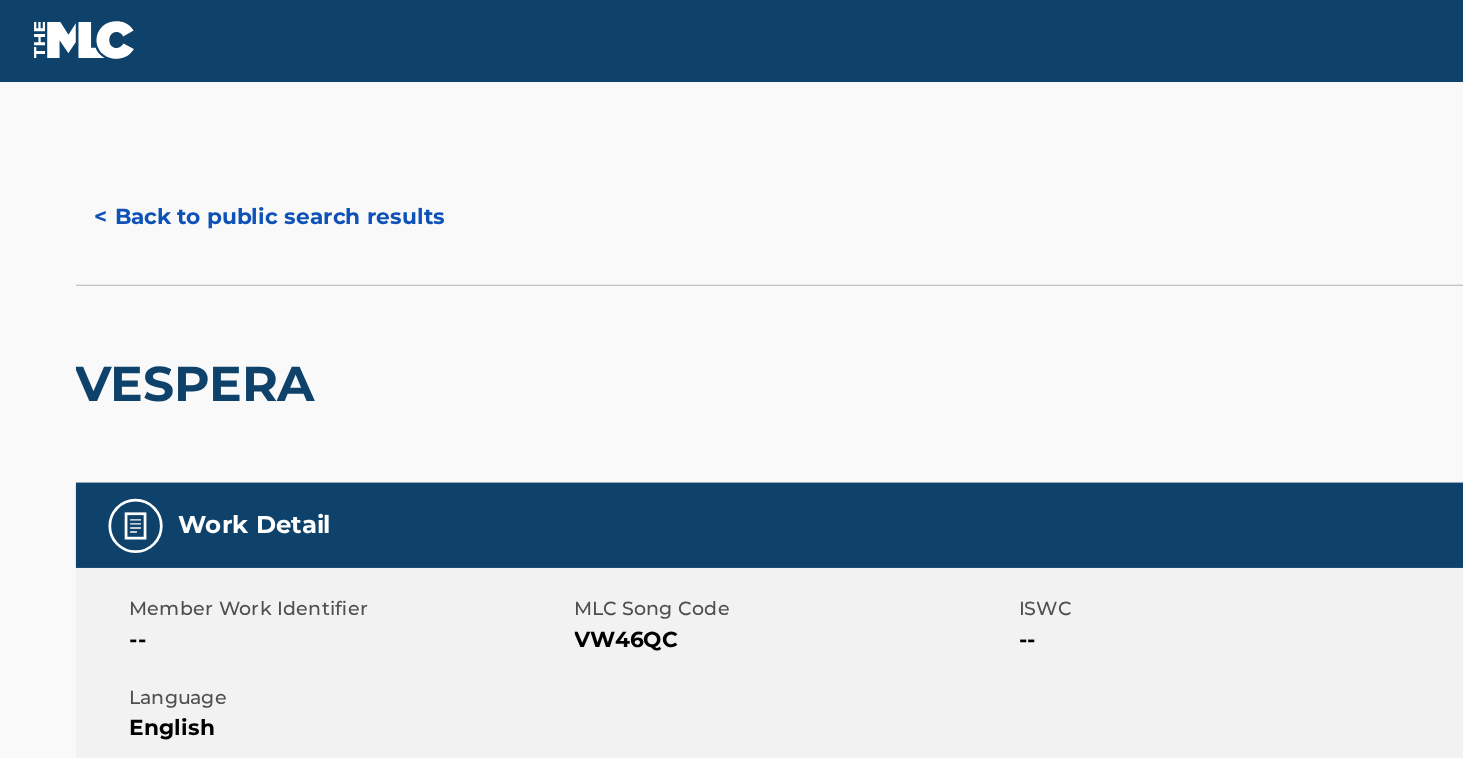 click on "< Back to public search results" at bounding box center [199, 160] 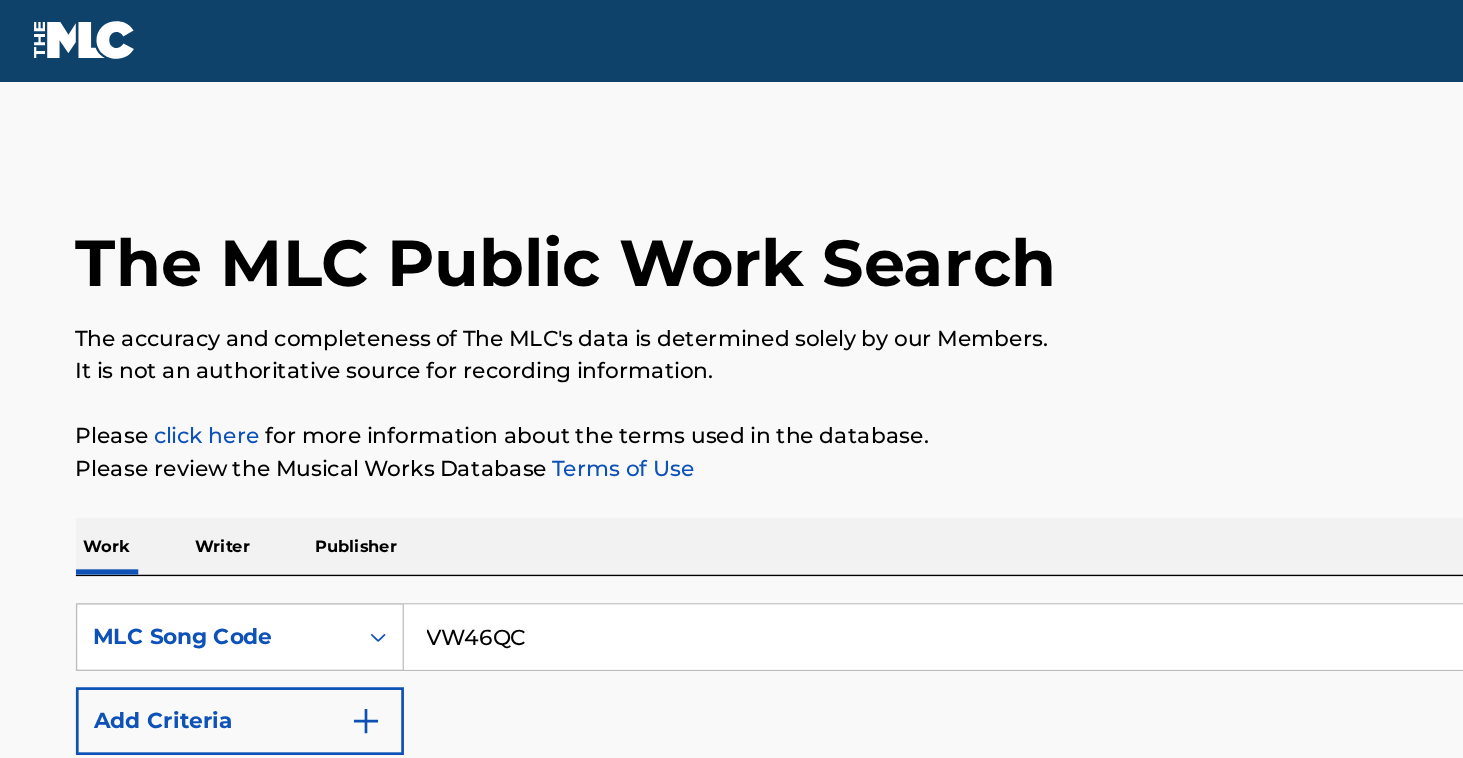scroll, scrollTop: 111, scrollLeft: 0, axis: vertical 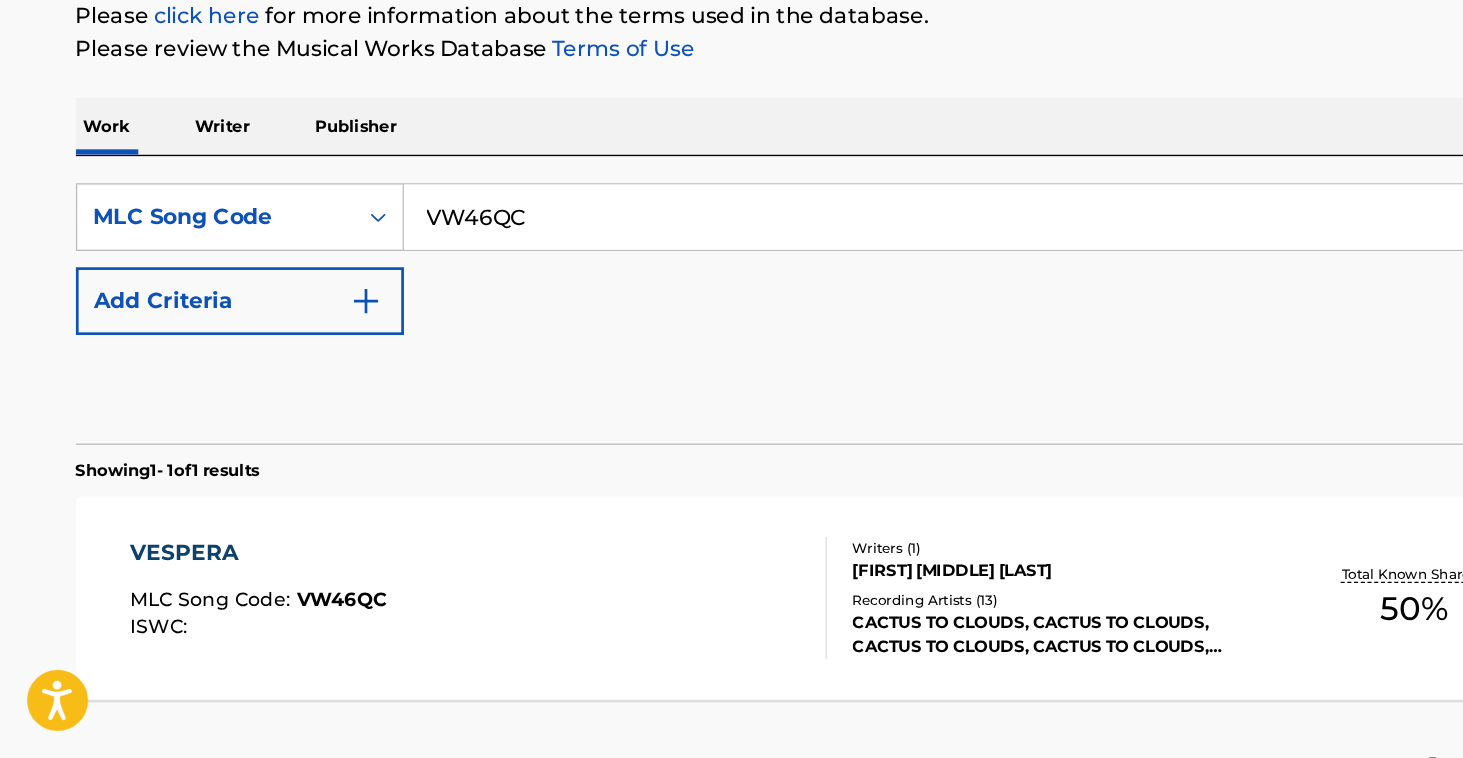 drag, startPoint x: 398, startPoint y: 157, endPoint x: 310, endPoint y: 156, distance: 88.005684 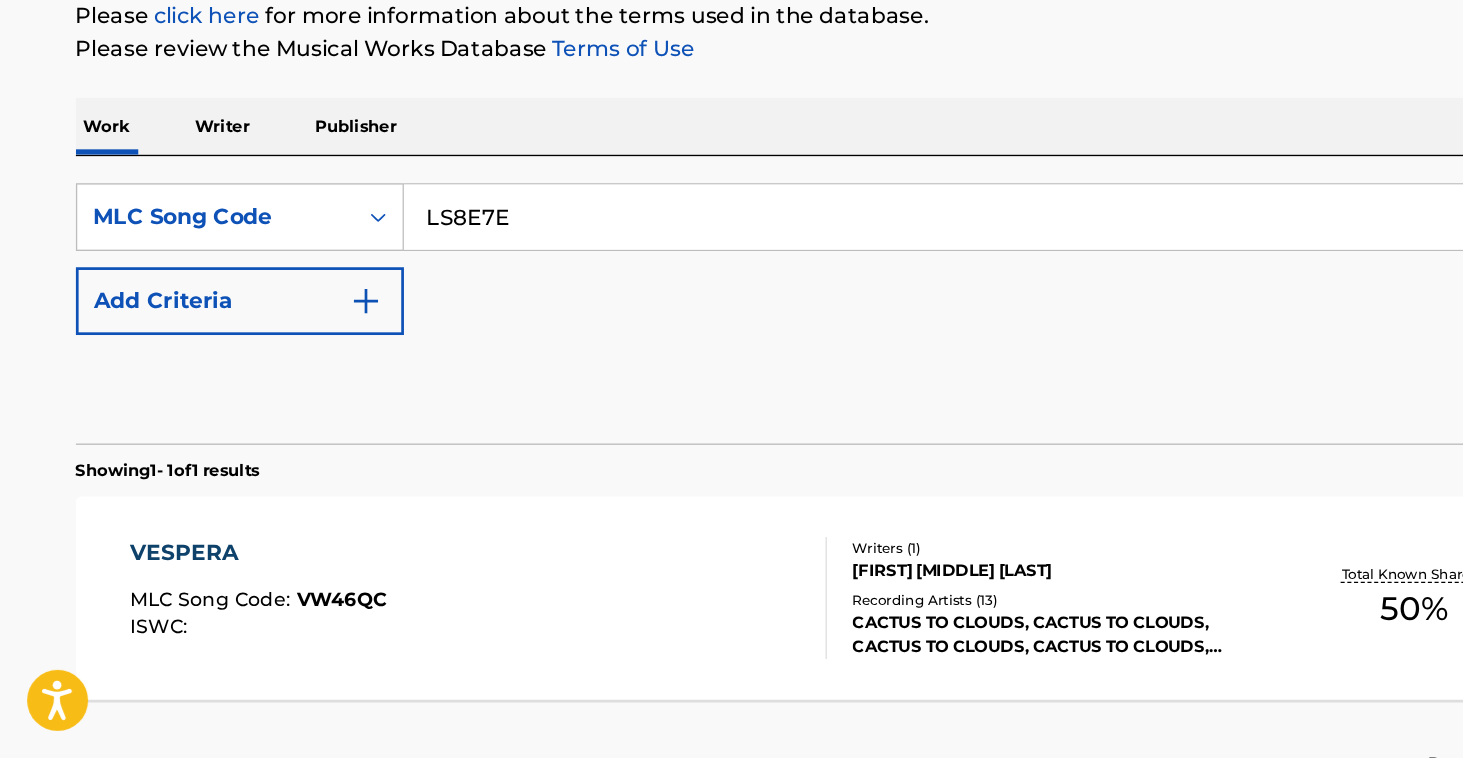 type on "LS8E7E" 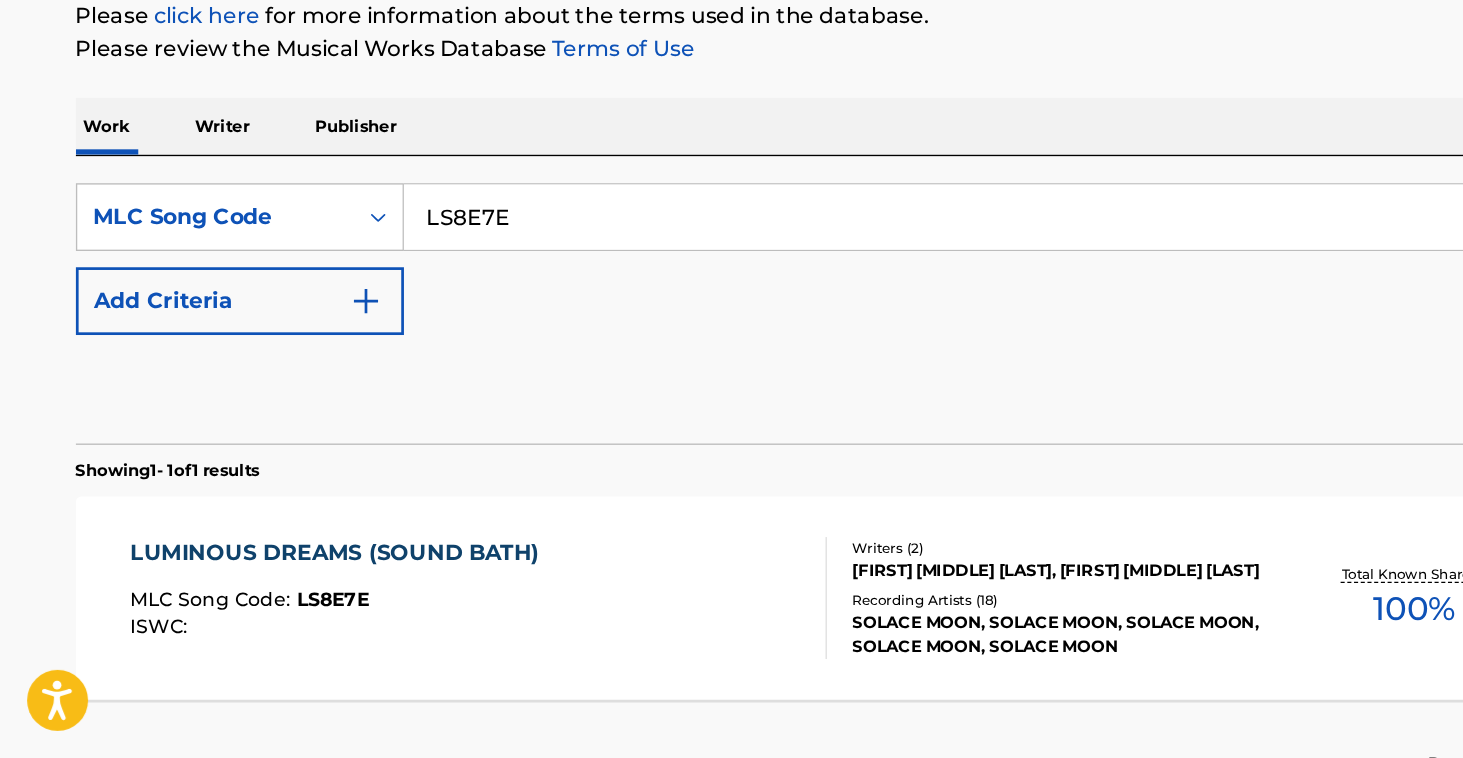 click on "LUMINOUS DREAMS (SOUND BATH)" at bounding box center [252, 607] 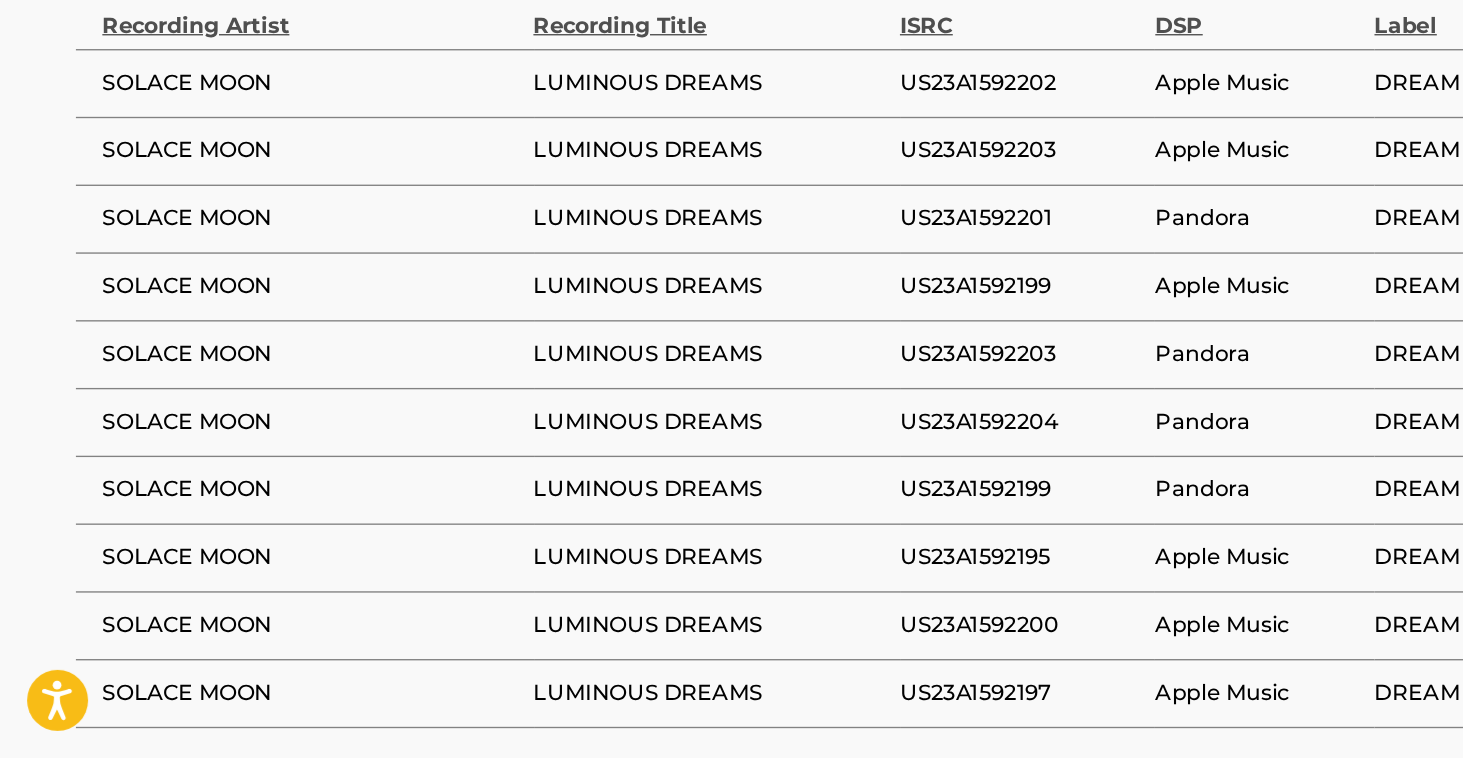 scroll, scrollTop: 1251, scrollLeft: 0, axis: vertical 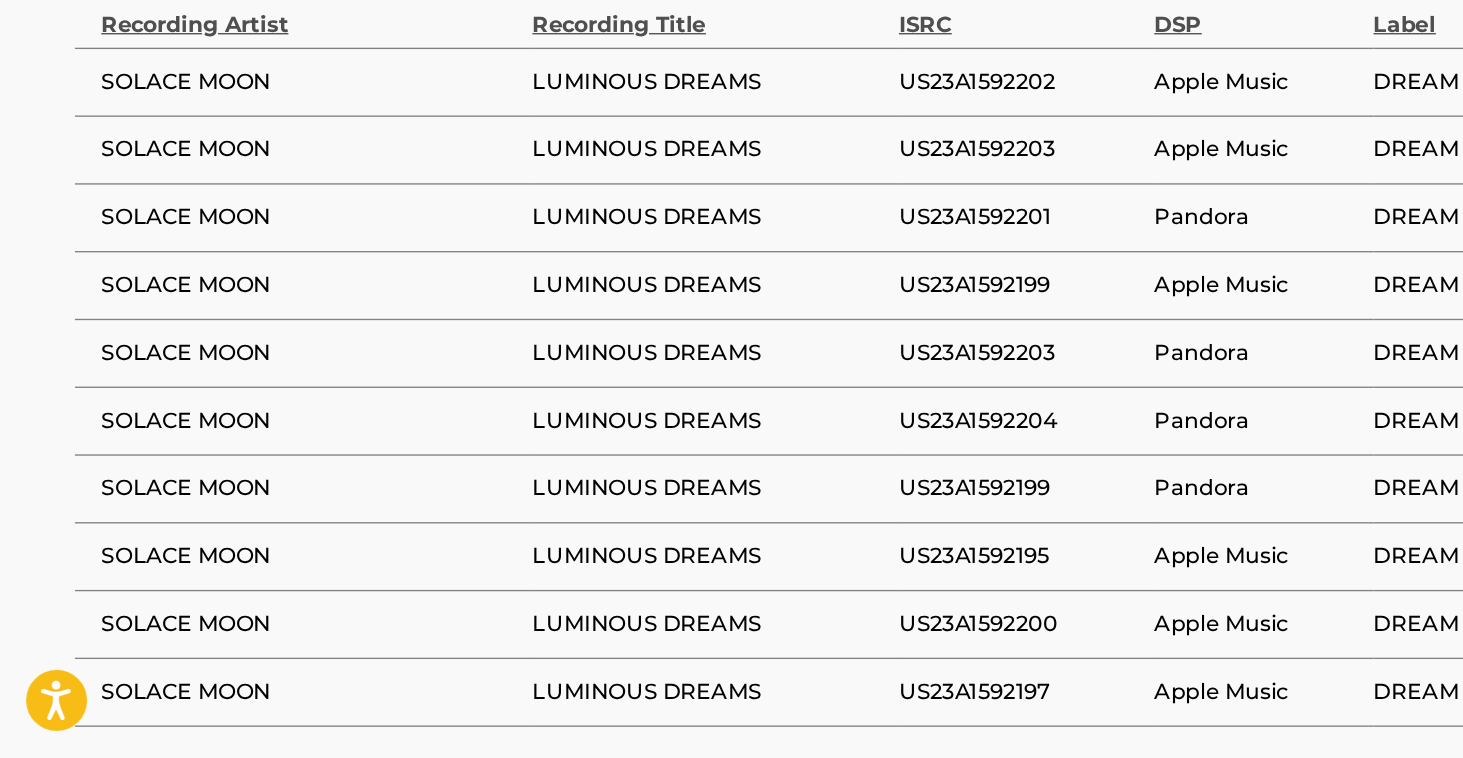 click on "US23A1592195" at bounding box center [753, 609] 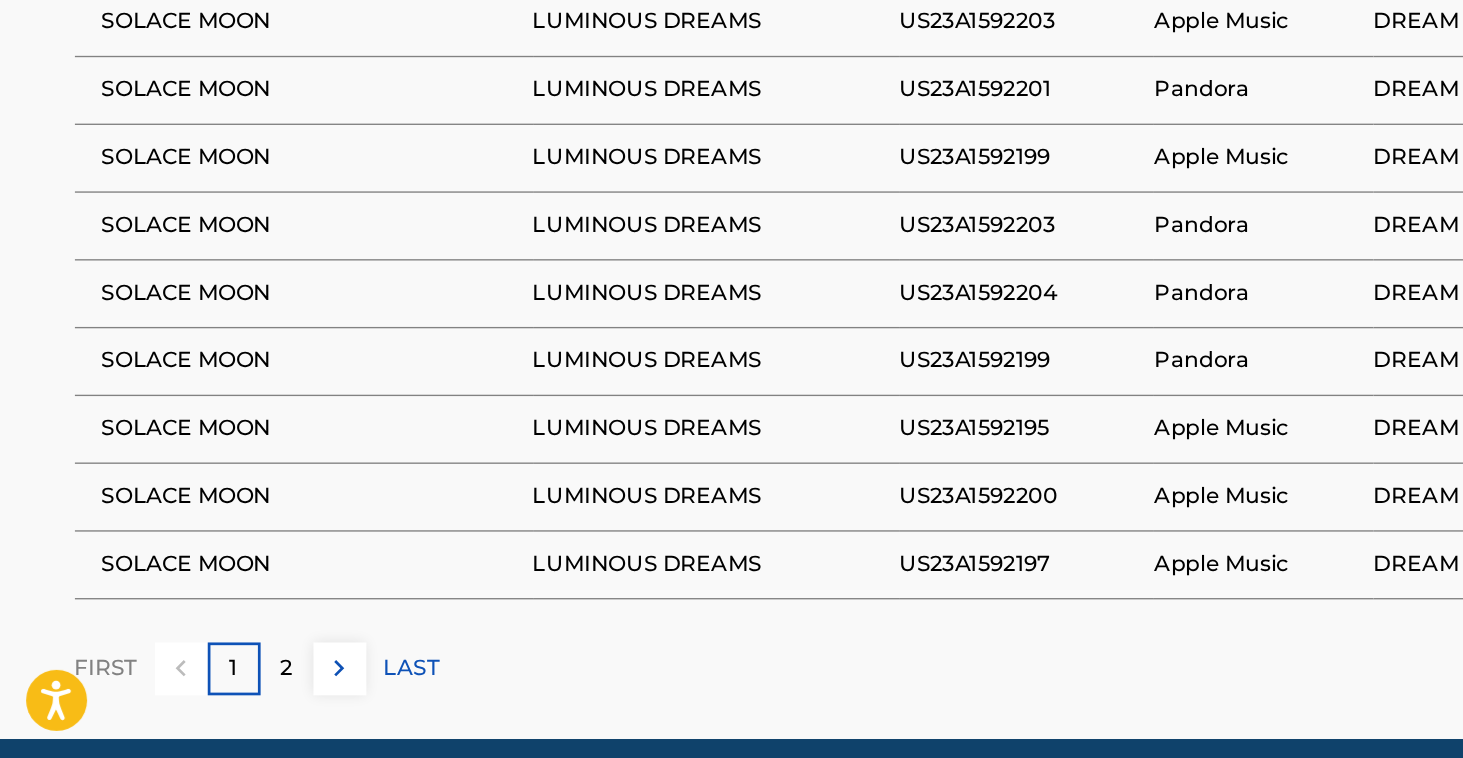 scroll, scrollTop: 1352, scrollLeft: 0, axis: vertical 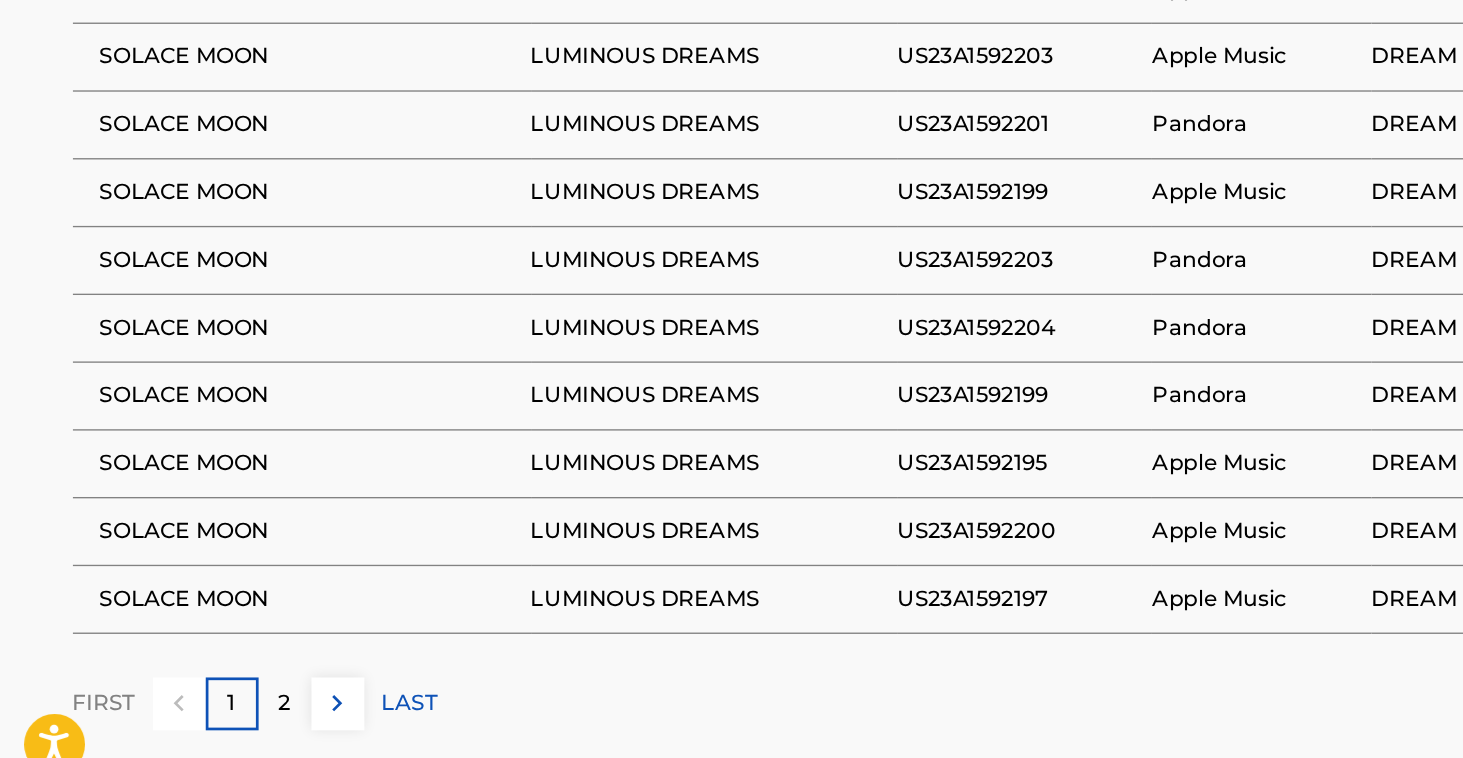 click on "2" at bounding box center [212, 685] 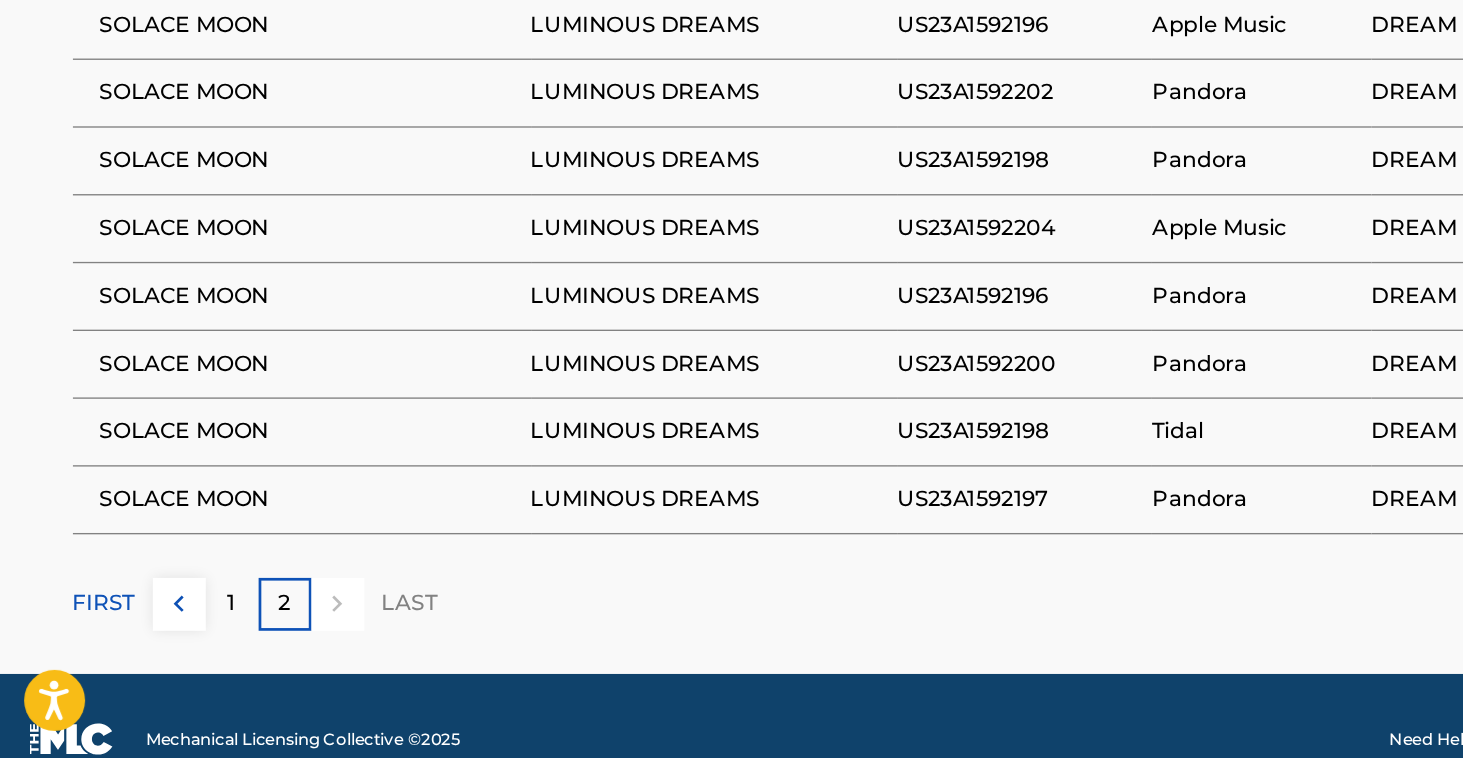 scroll, scrollTop: 1294, scrollLeft: 0, axis: vertical 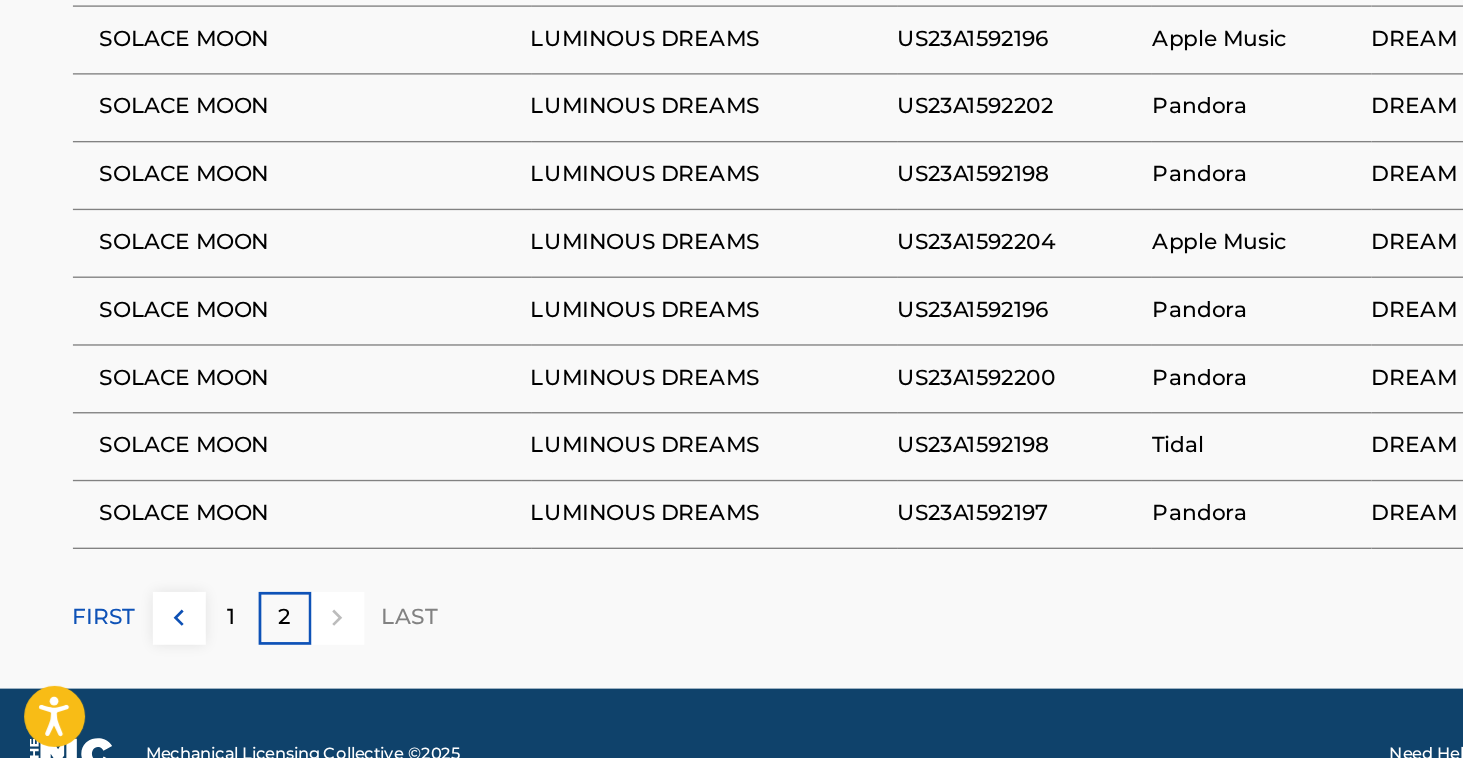 click on "1" at bounding box center (173, 643) 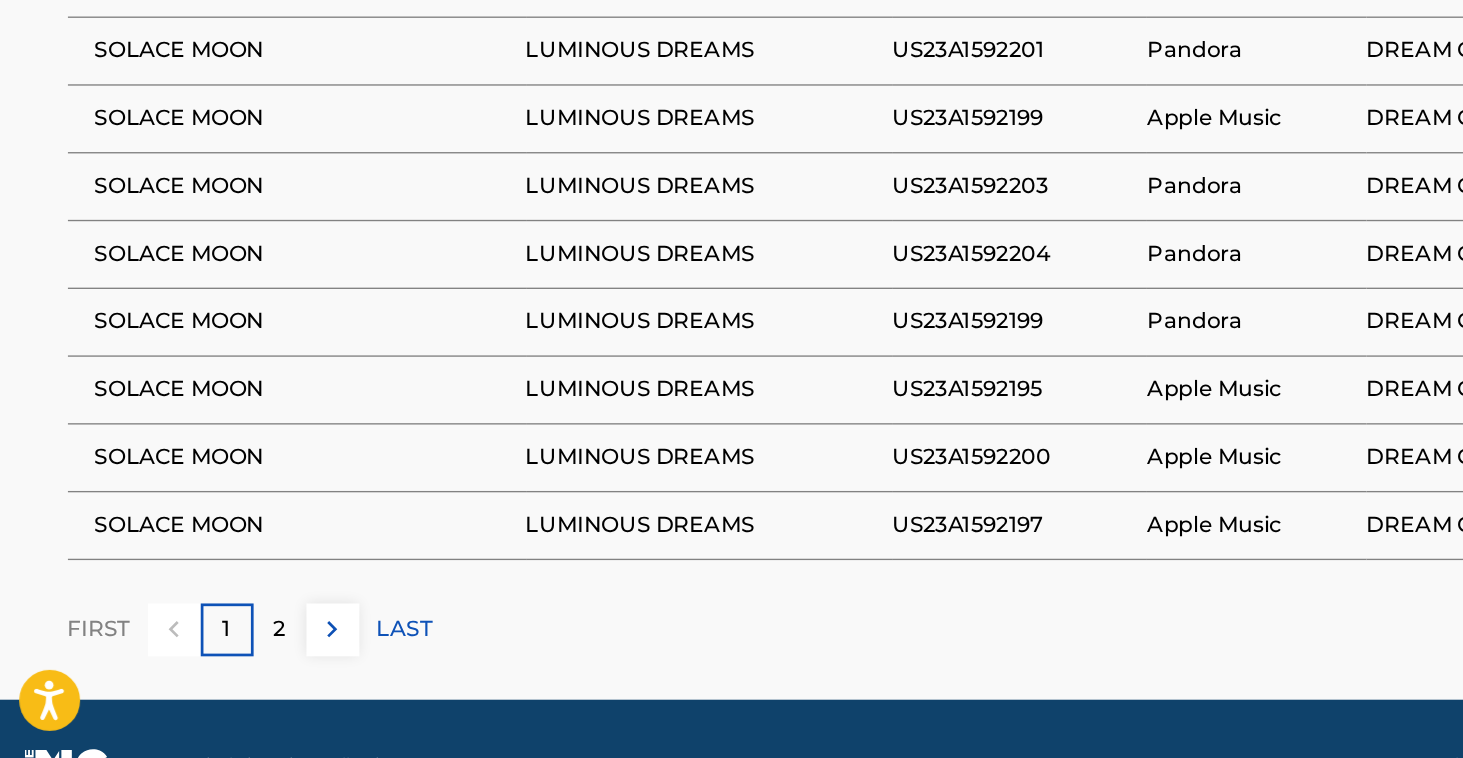 scroll, scrollTop: 1377, scrollLeft: 0, axis: vertical 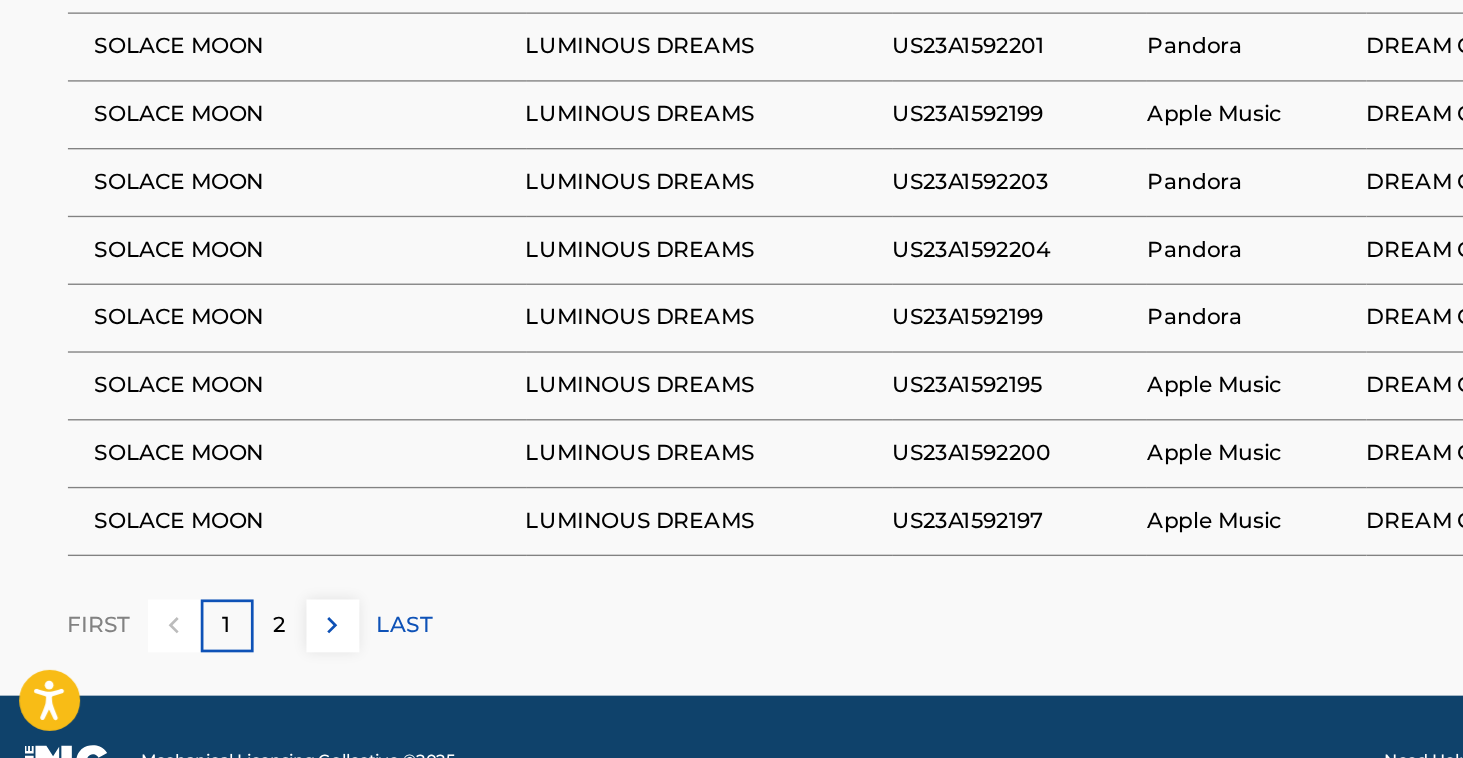 click on "2" at bounding box center [212, 660] 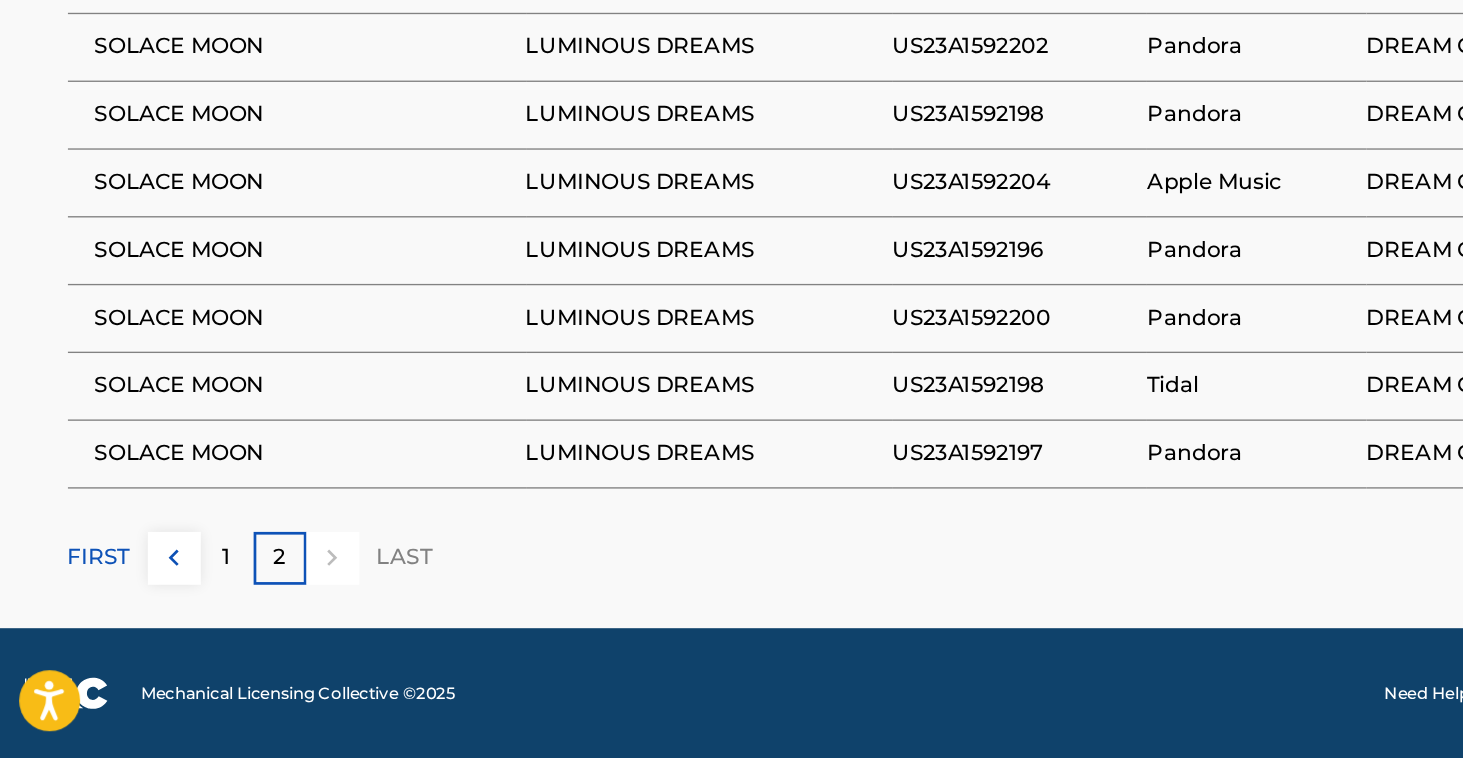 click on "1" at bounding box center [173, 610] 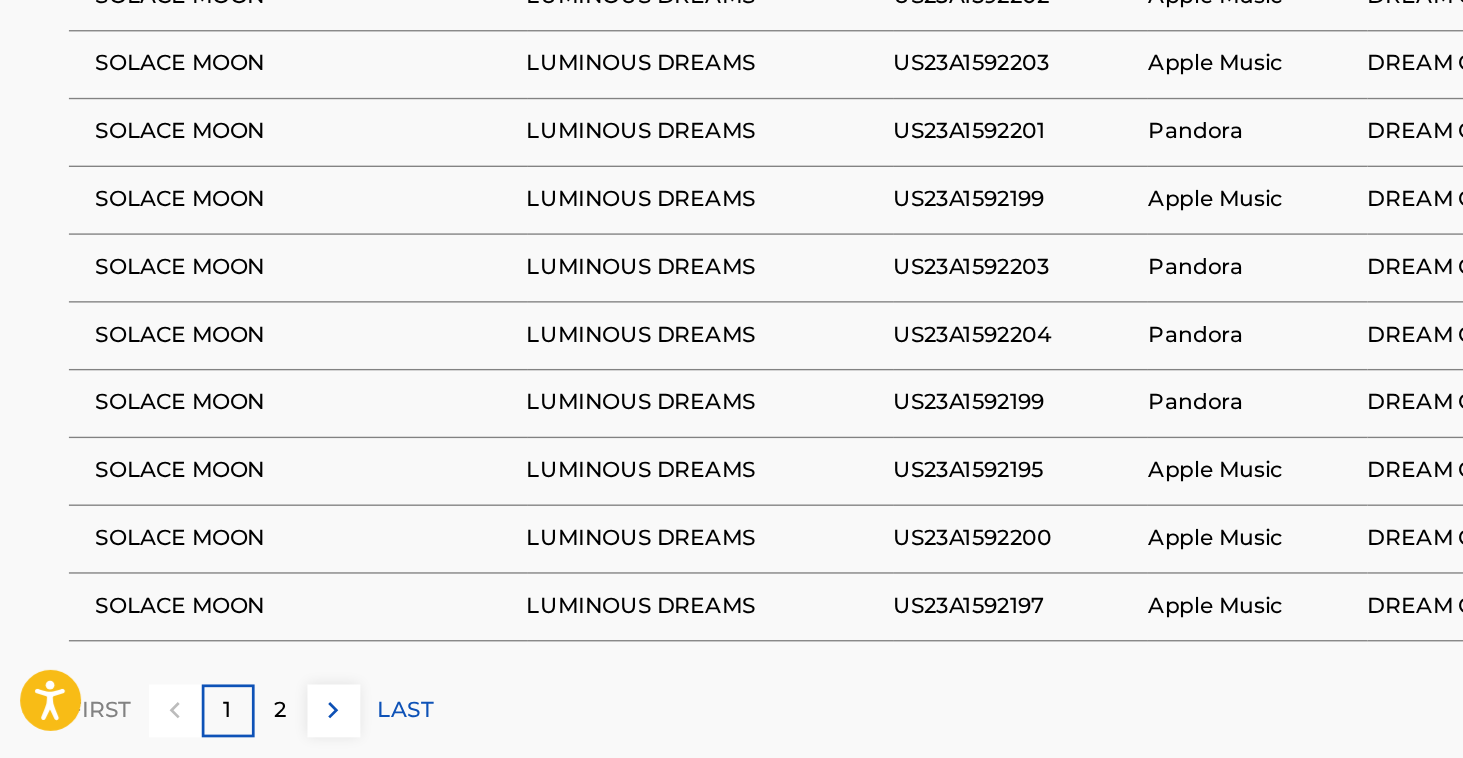 scroll, scrollTop: 1318, scrollLeft: 0, axis: vertical 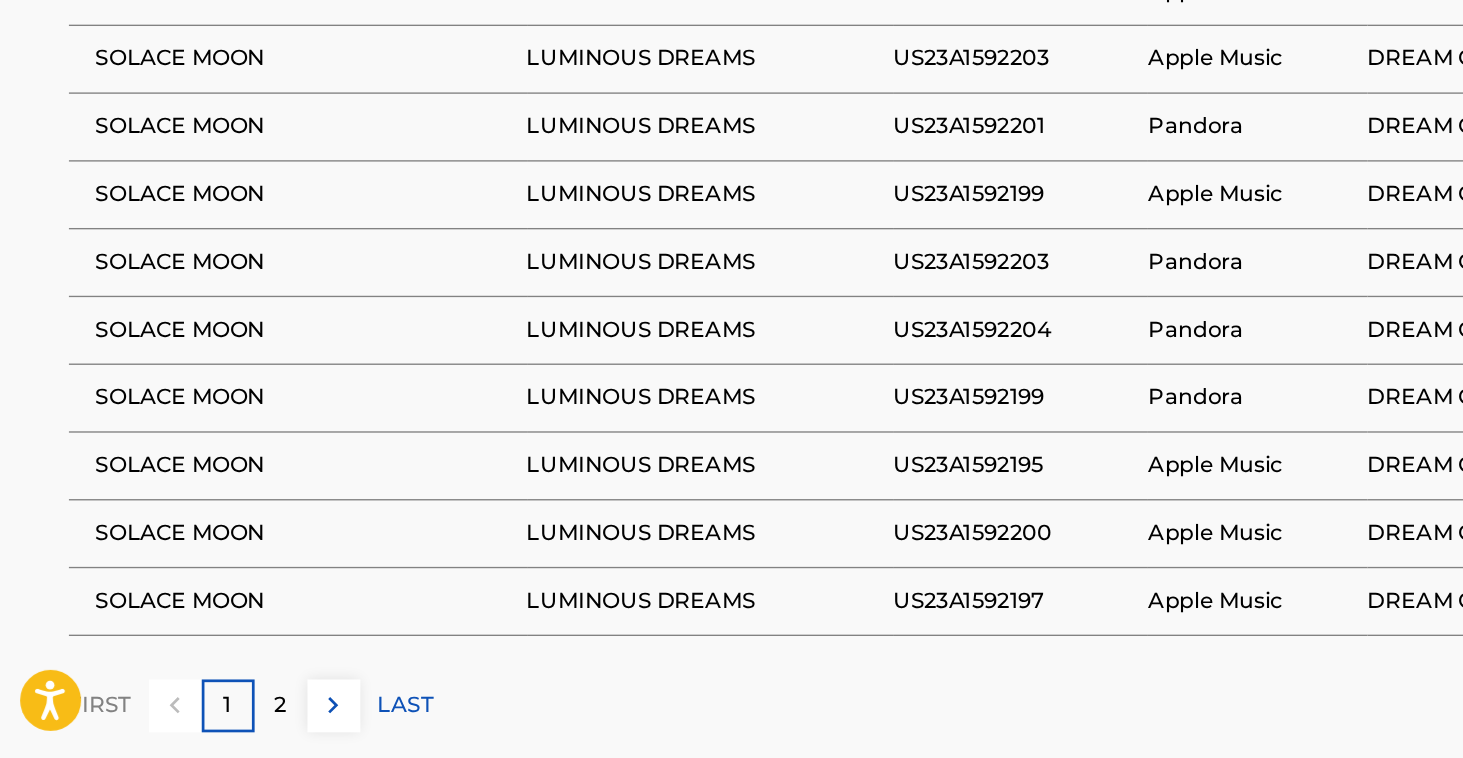 click on "2" at bounding box center [212, 719] 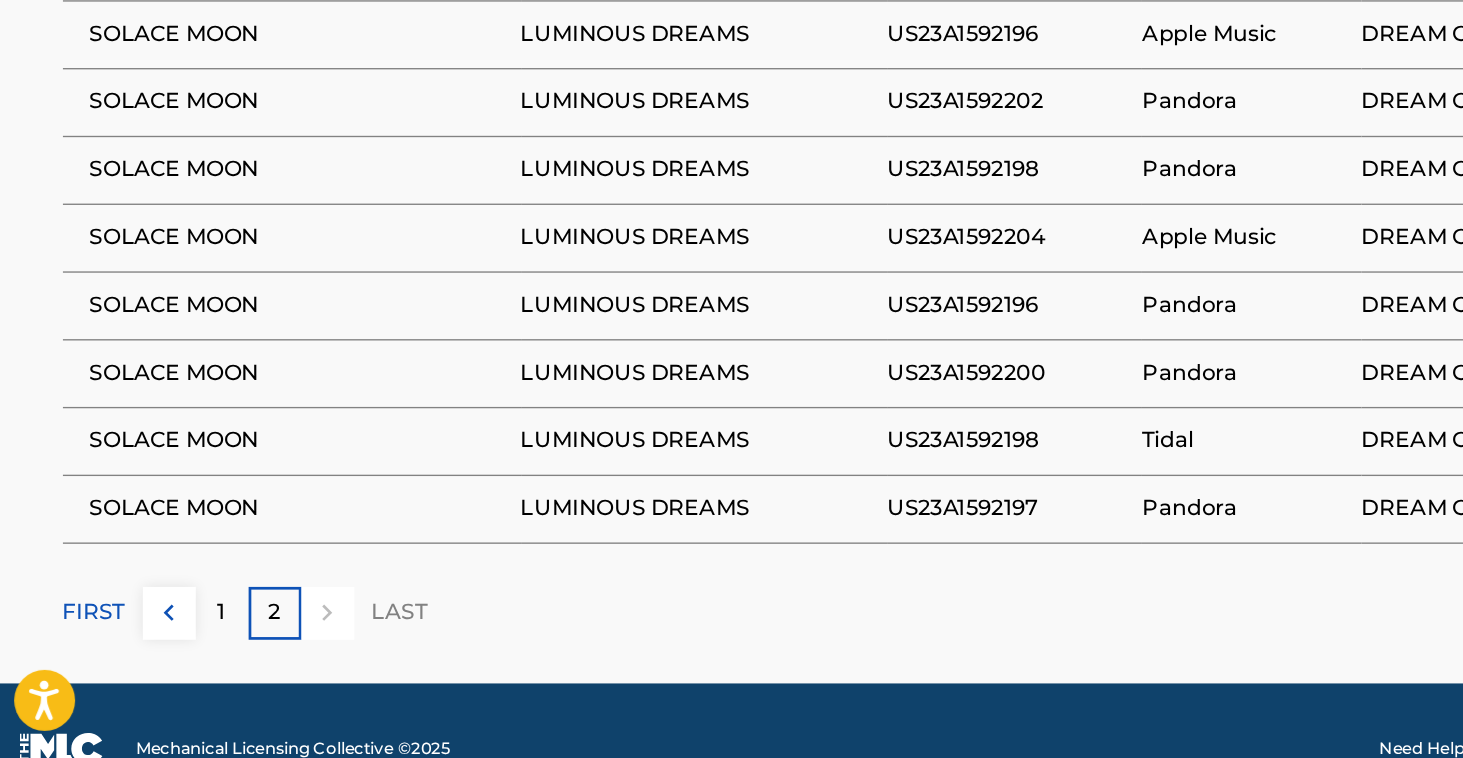 scroll, scrollTop: 1294, scrollLeft: 0, axis: vertical 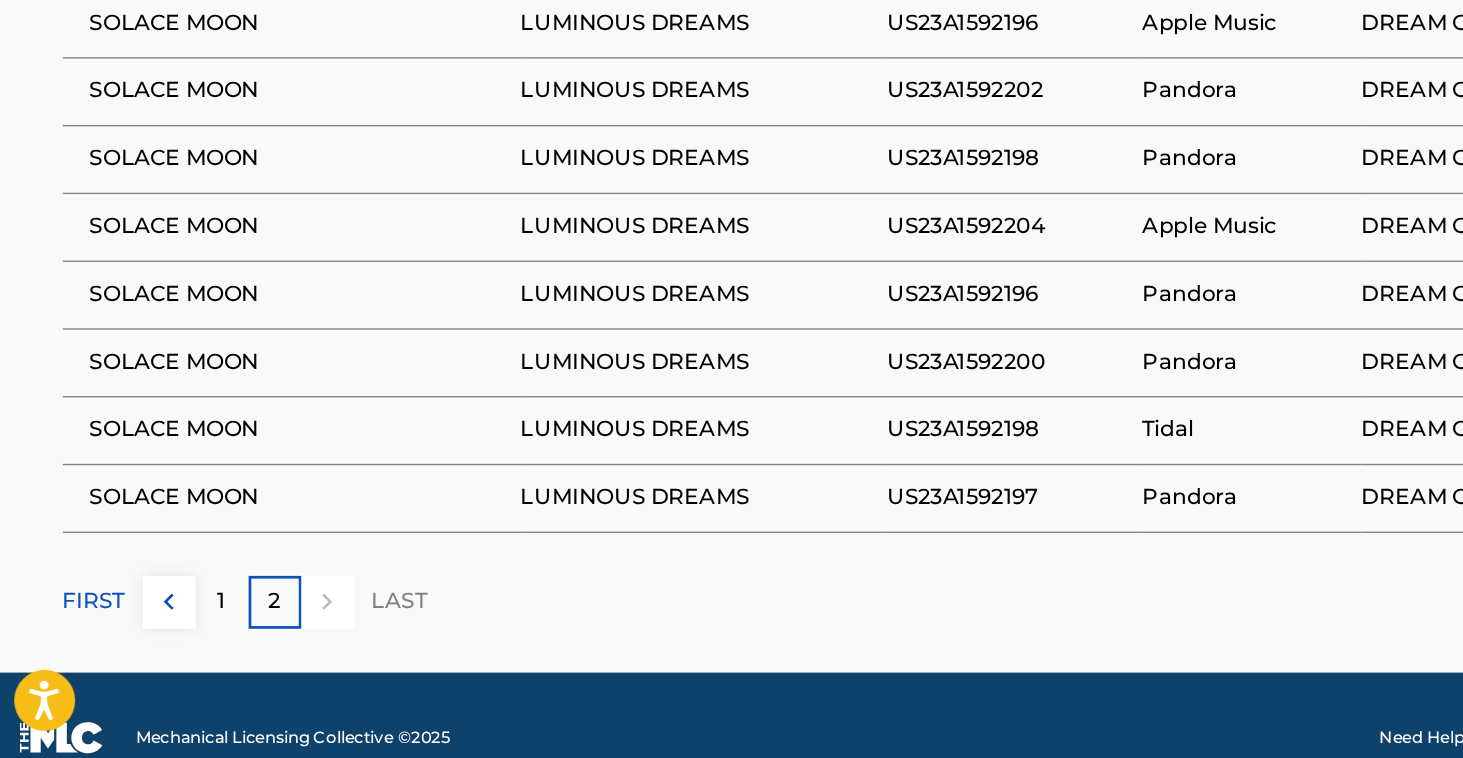 click on "1" at bounding box center [173, 643] 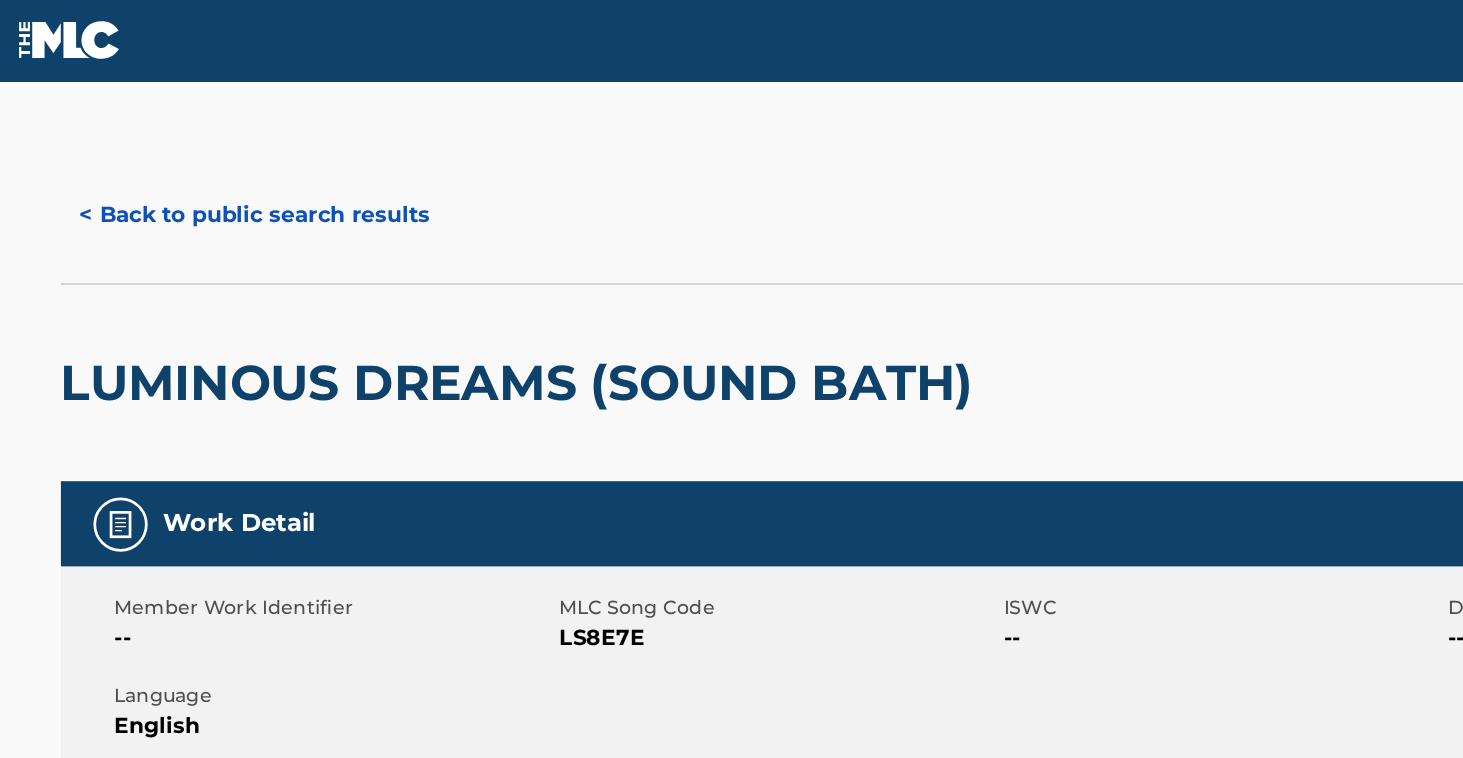 scroll, scrollTop: 0, scrollLeft: 0, axis: both 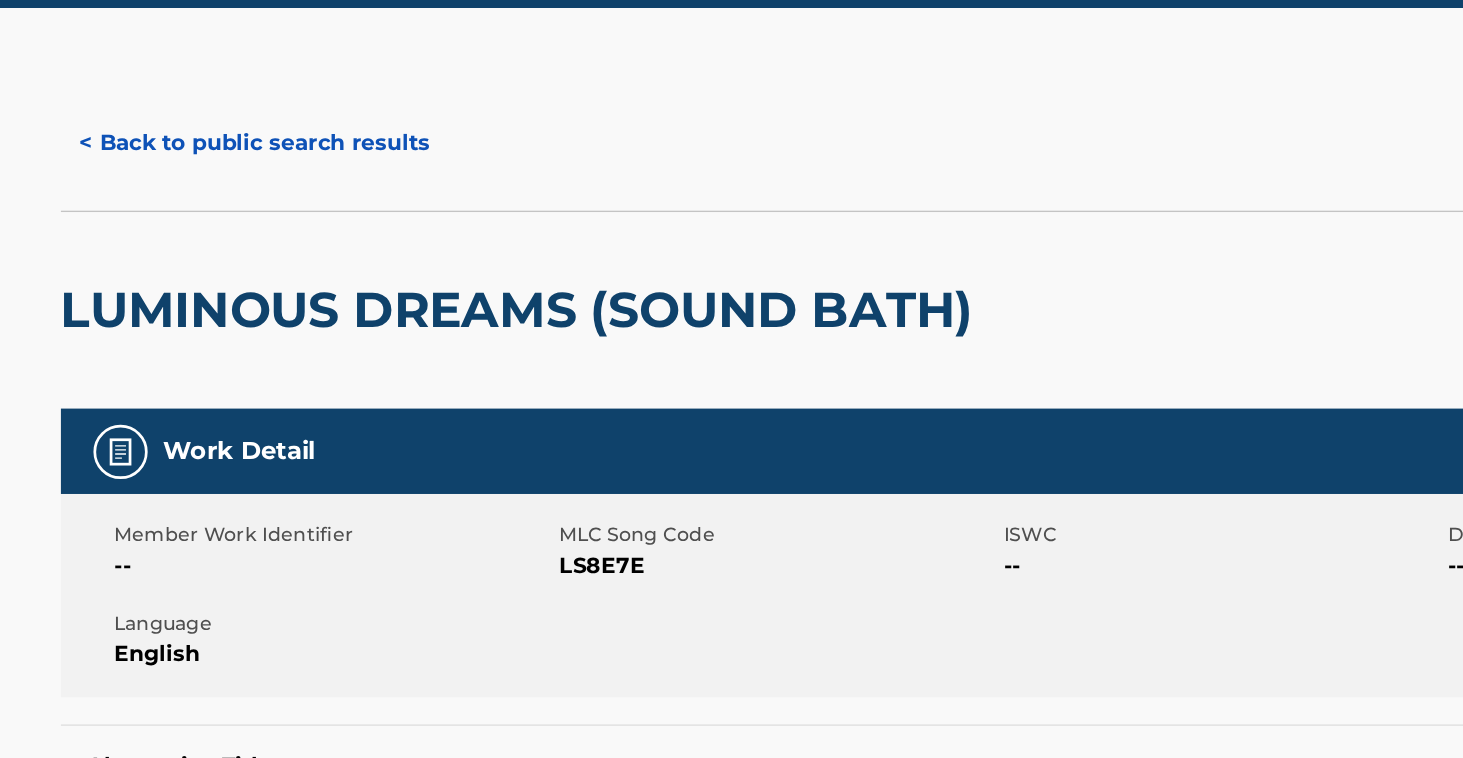drag, startPoint x: 424, startPoint y: 132, endPoint x: 408, endPoint y: 132, distance: 16 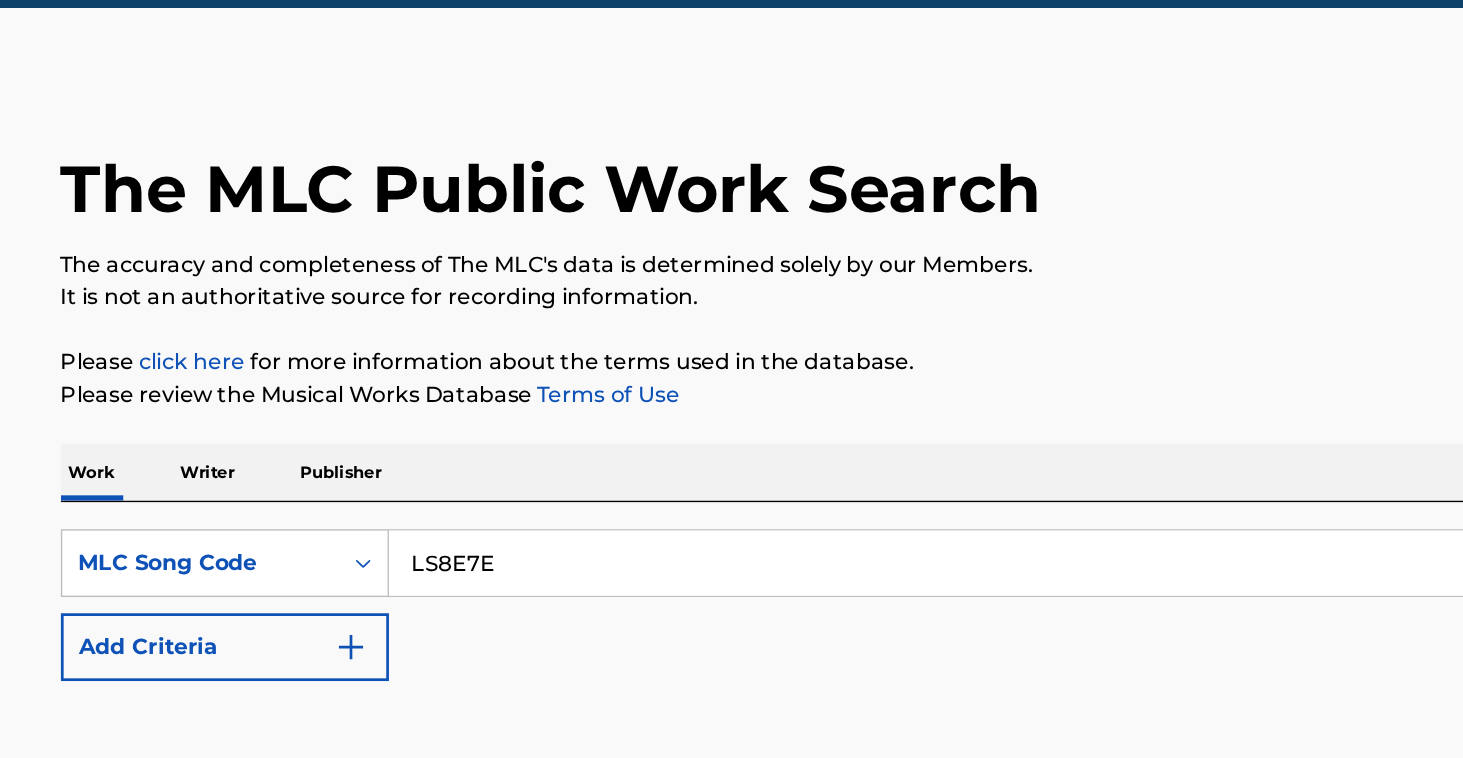 scroll, scrollTop: 111, scrollLeft: 0, axis: vertical 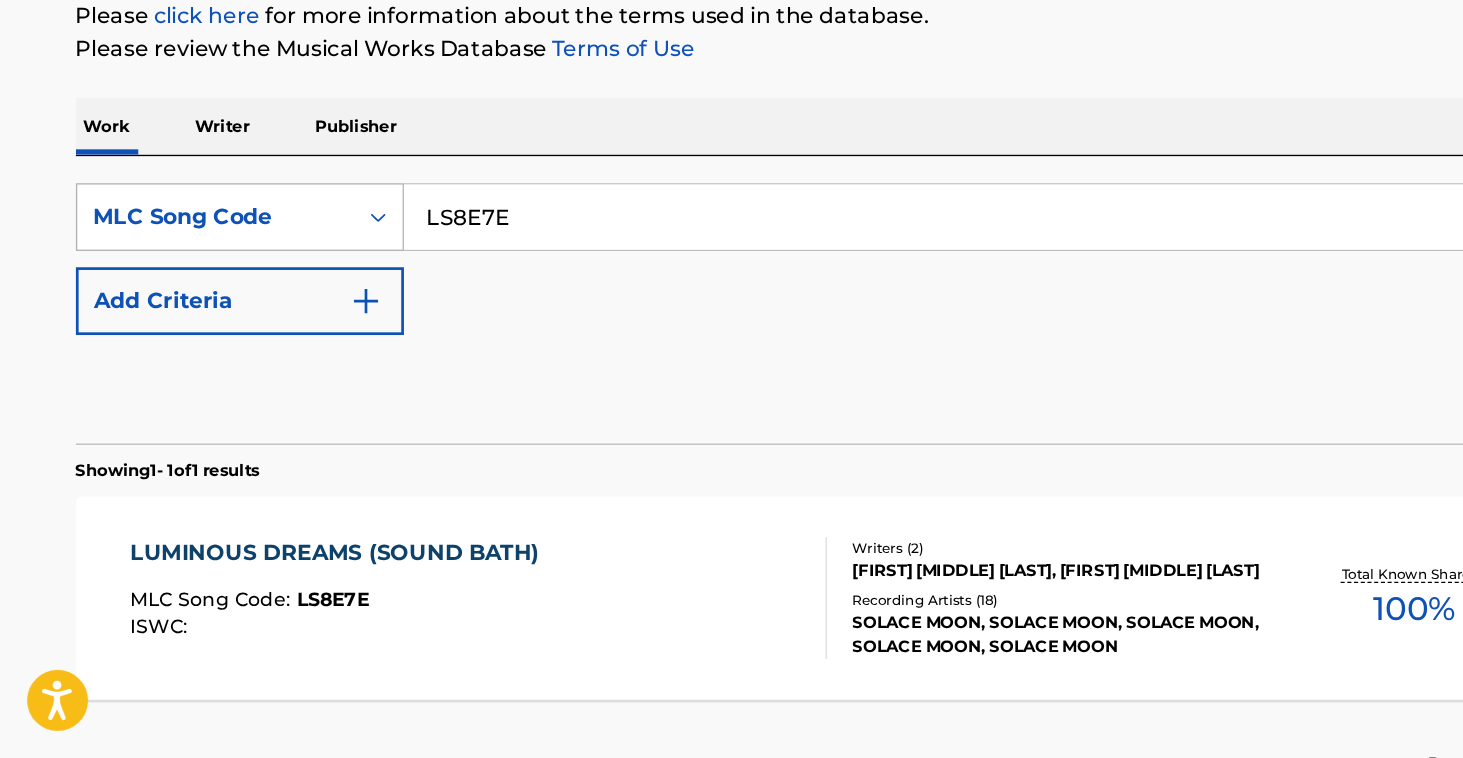 drag, startPoint x: 388, startPoint y: 159, endPoint x: 281, endPoint y: 157, distance: 107.01869 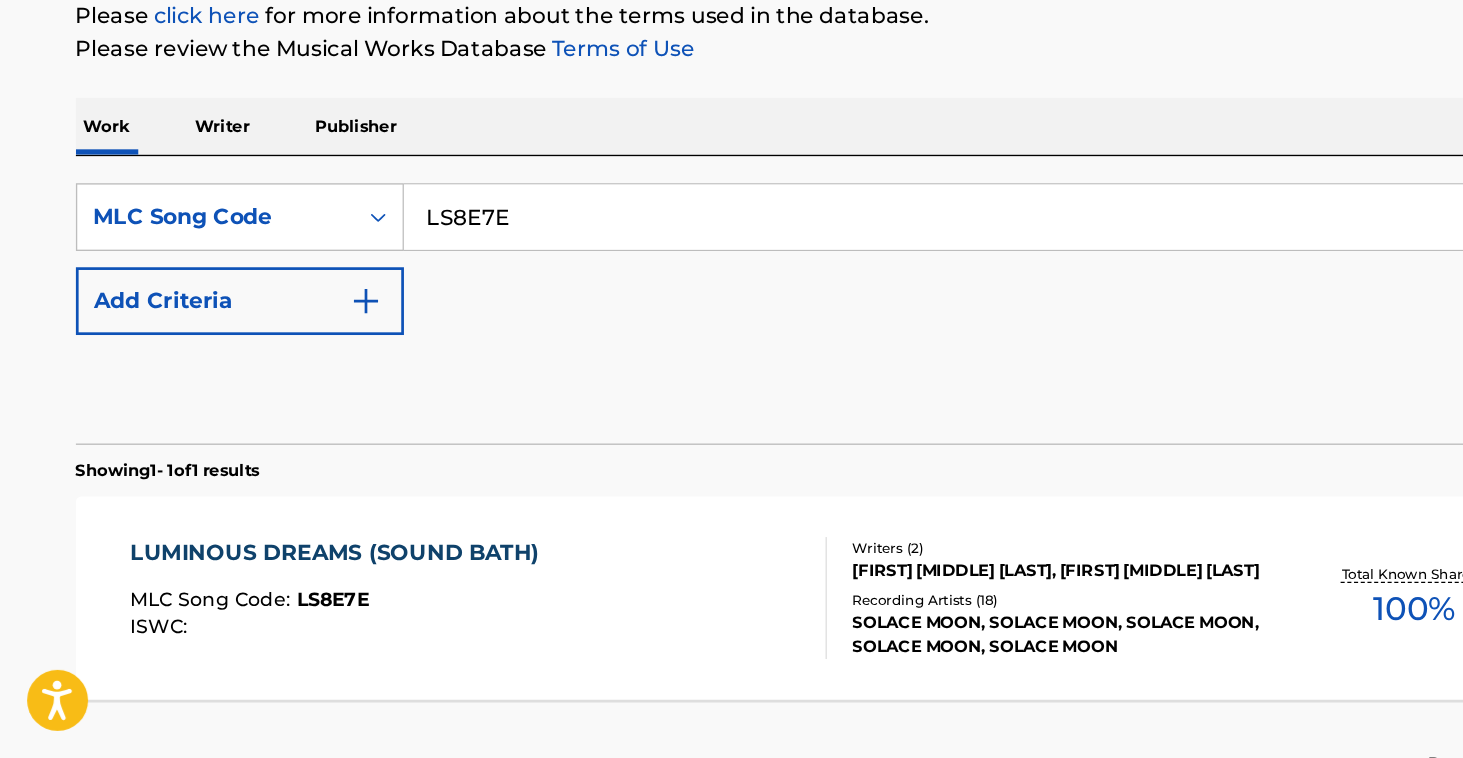 drag, startPoint x: 380, startPoint y: 157, endPoint x: 301, endPoint y: 158, distance: 79.00633 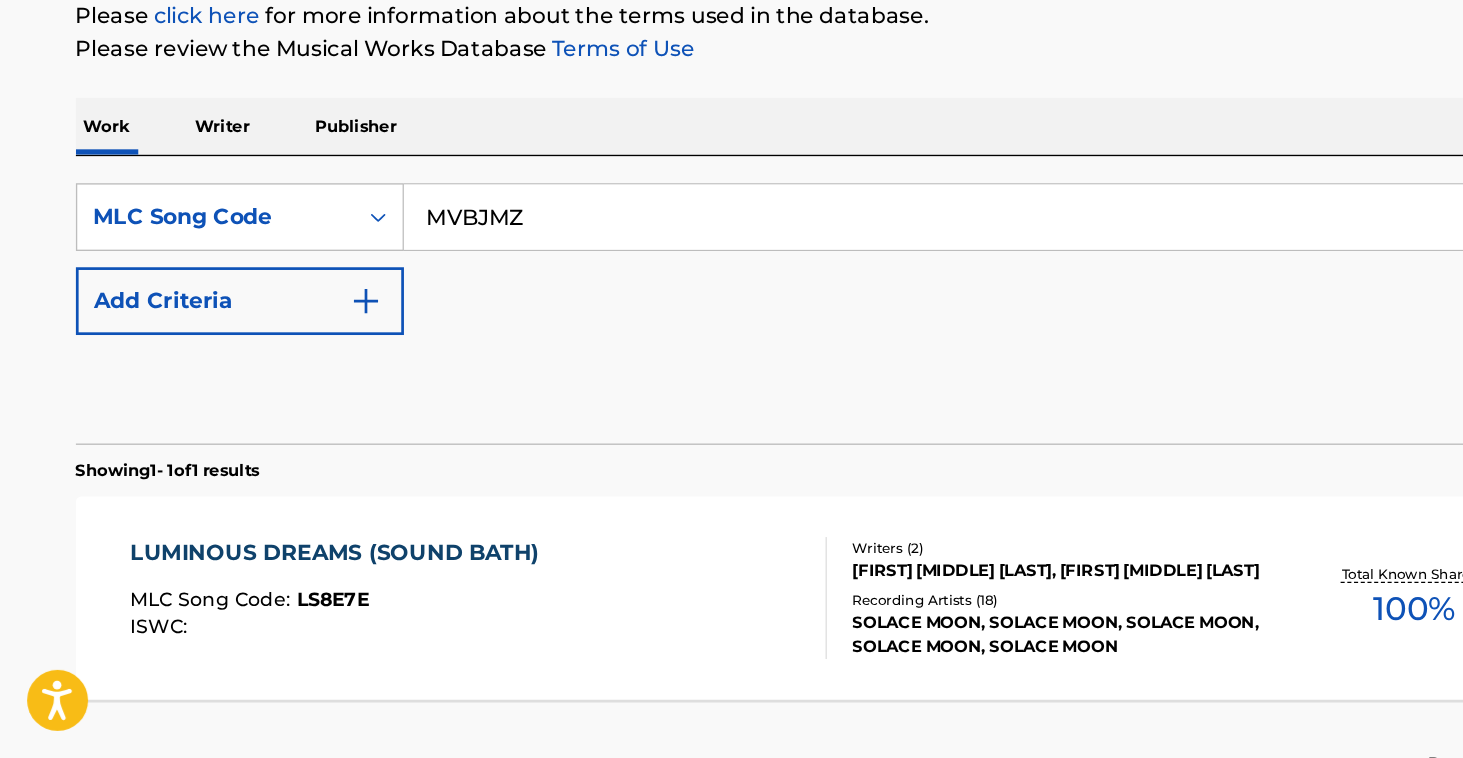 type on "MVBJMZ" 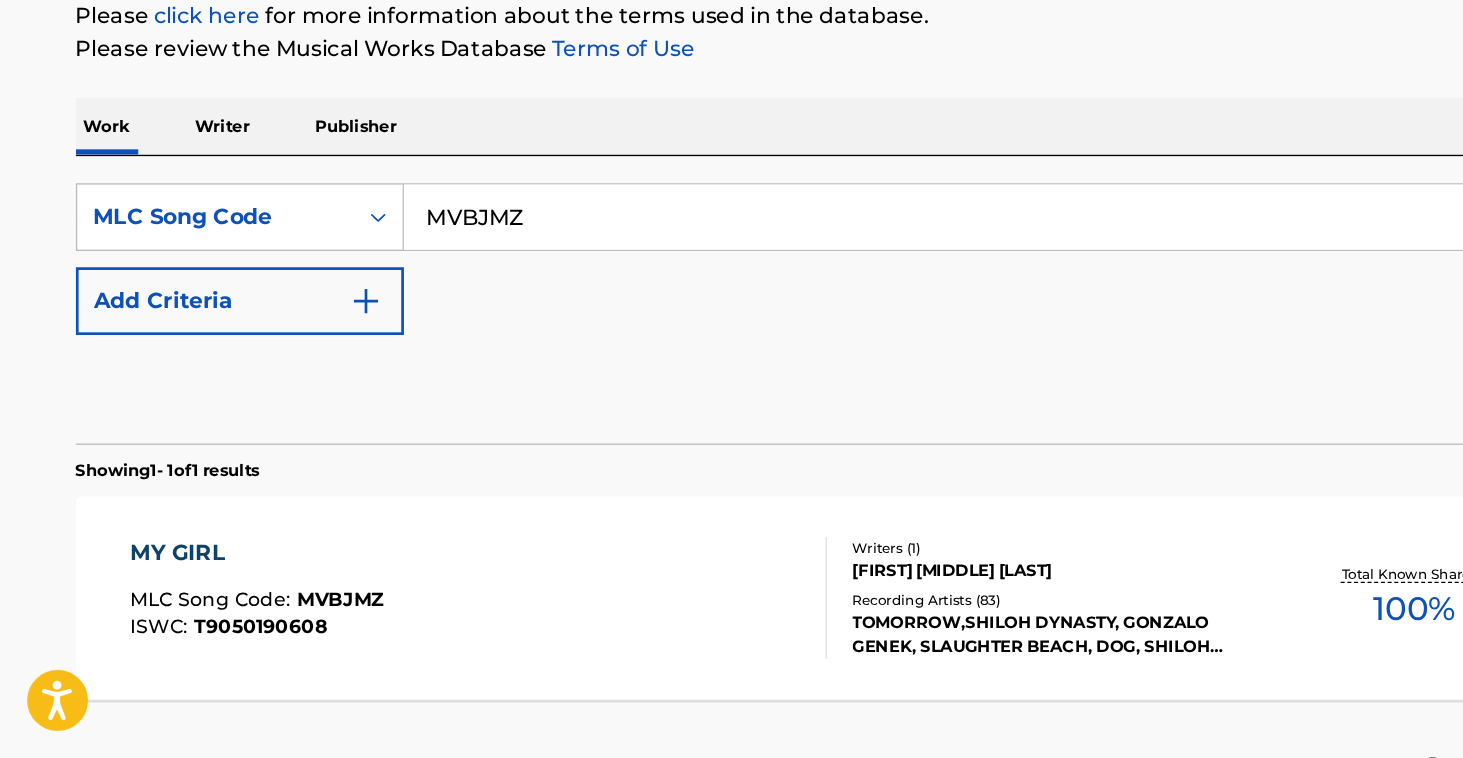 click on "MY GIRL" at bounding box center (189, 607) 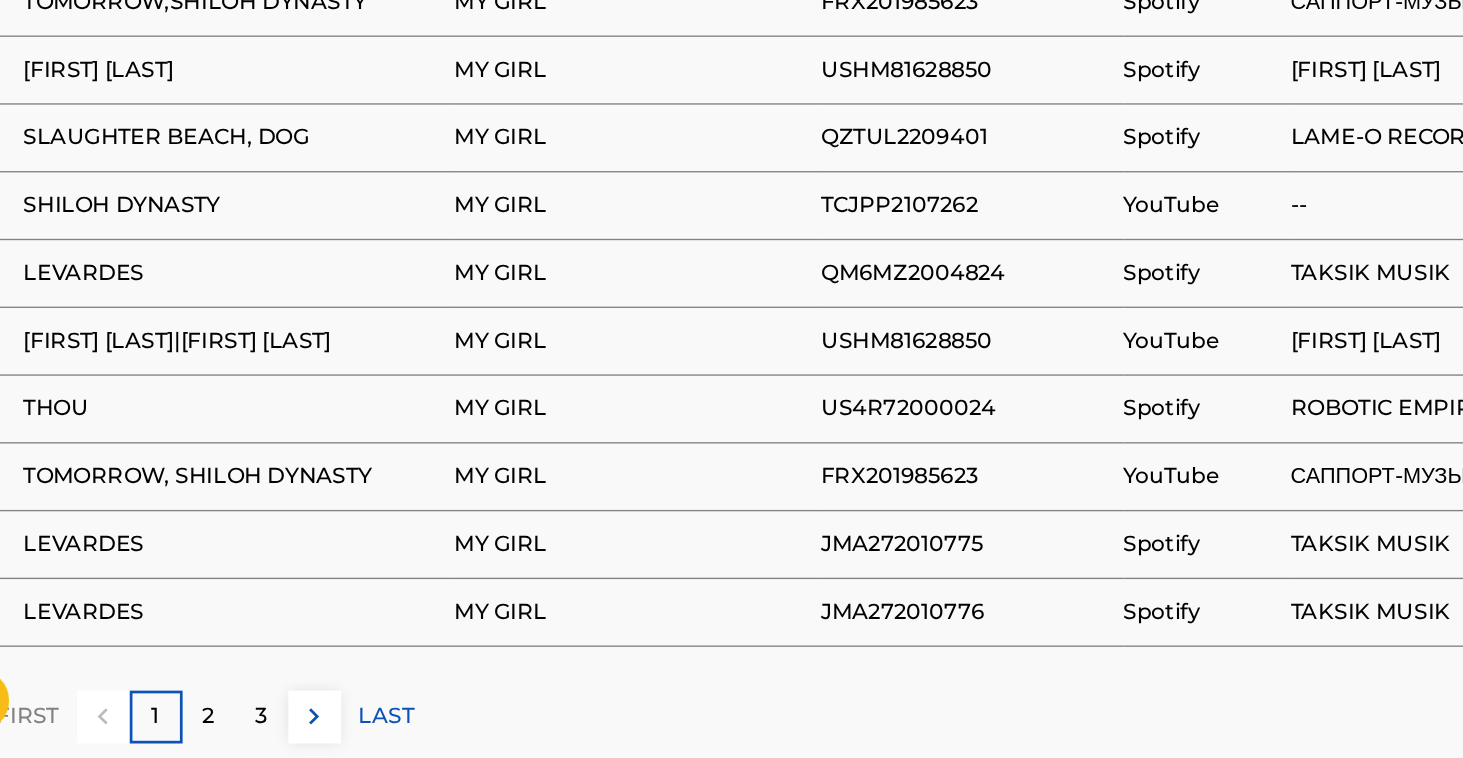 scroll, scrollTop: 1329, scrollLeft: 0, axis: vertical 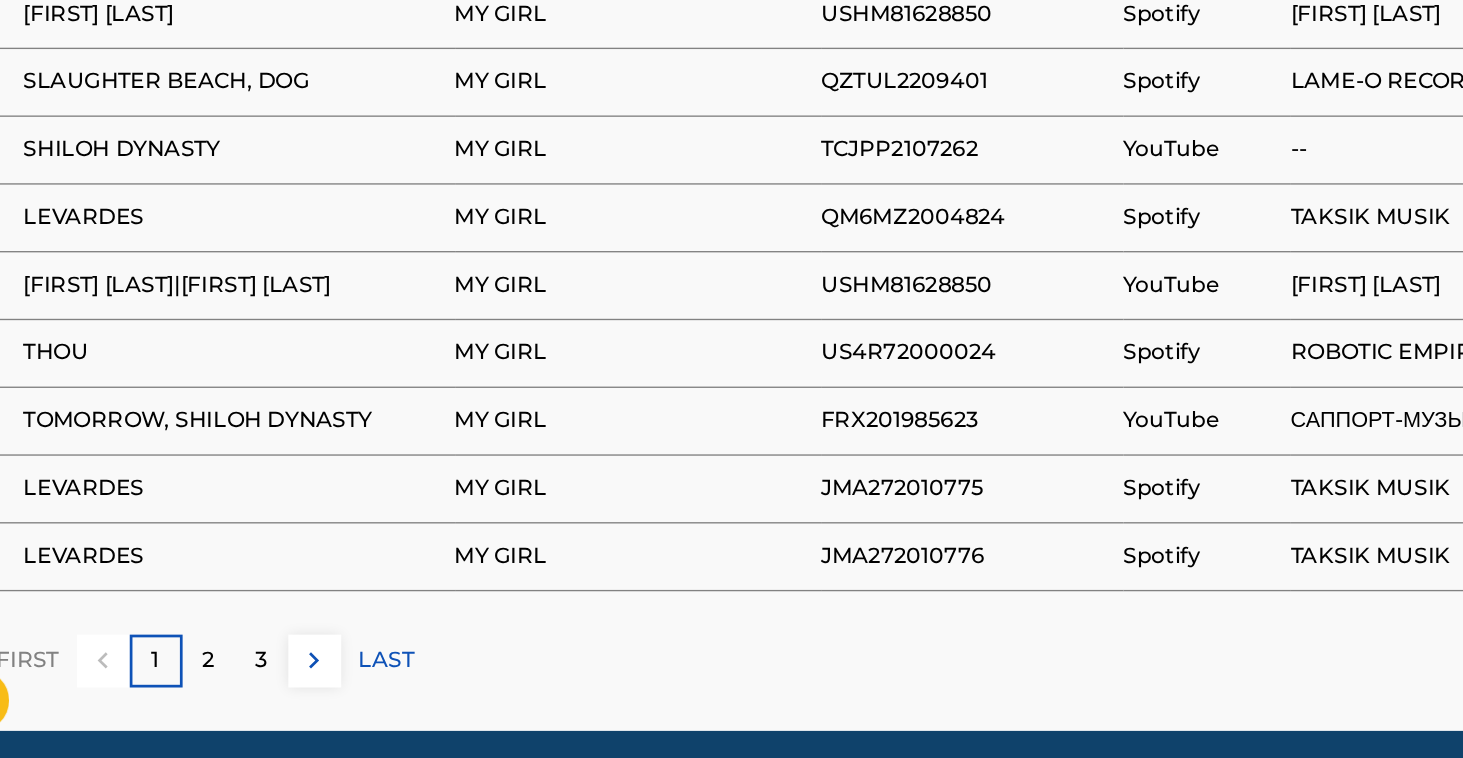 click on "2" at bounding box center [212, 686] 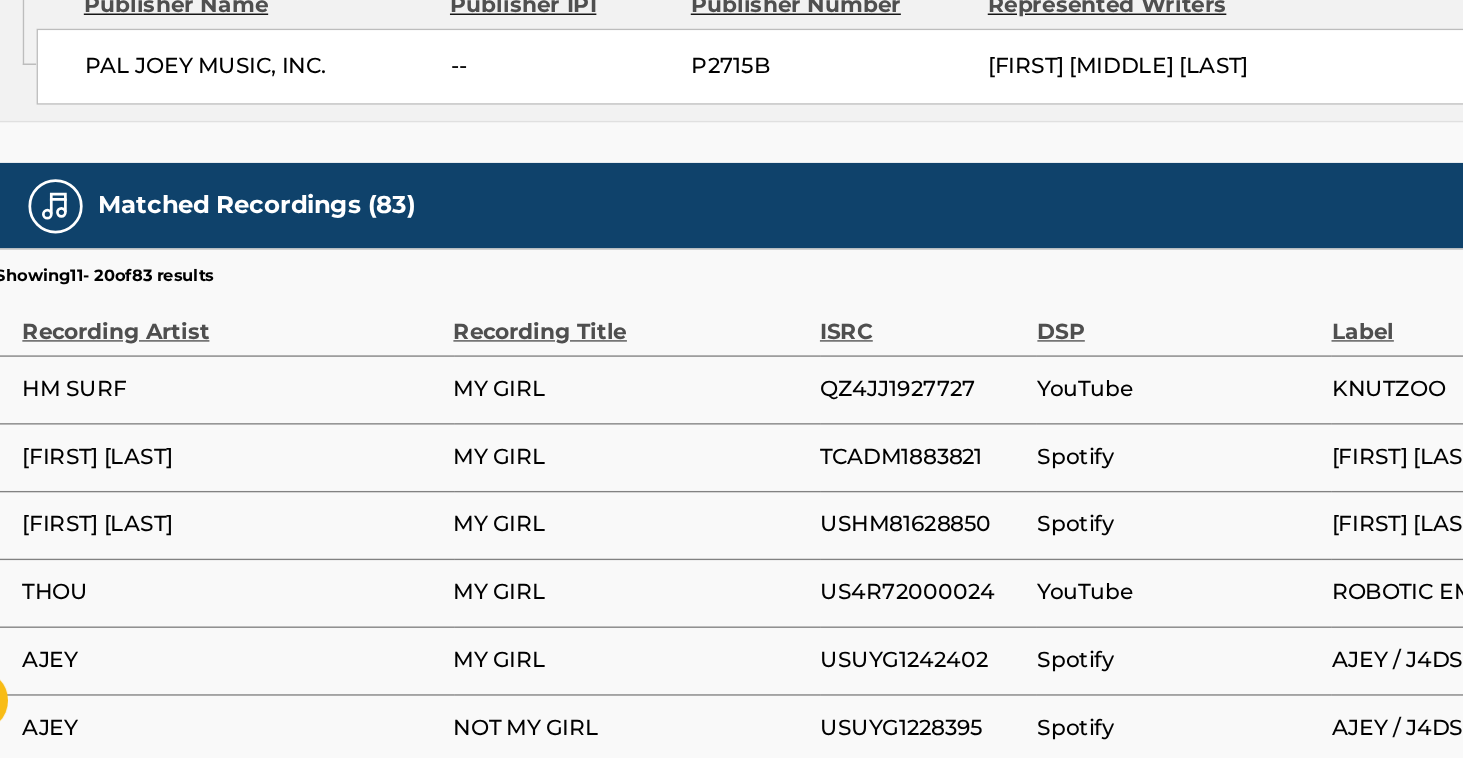 scroll, scrollTop: 1006, scrollLeft: 0, axis: vertical 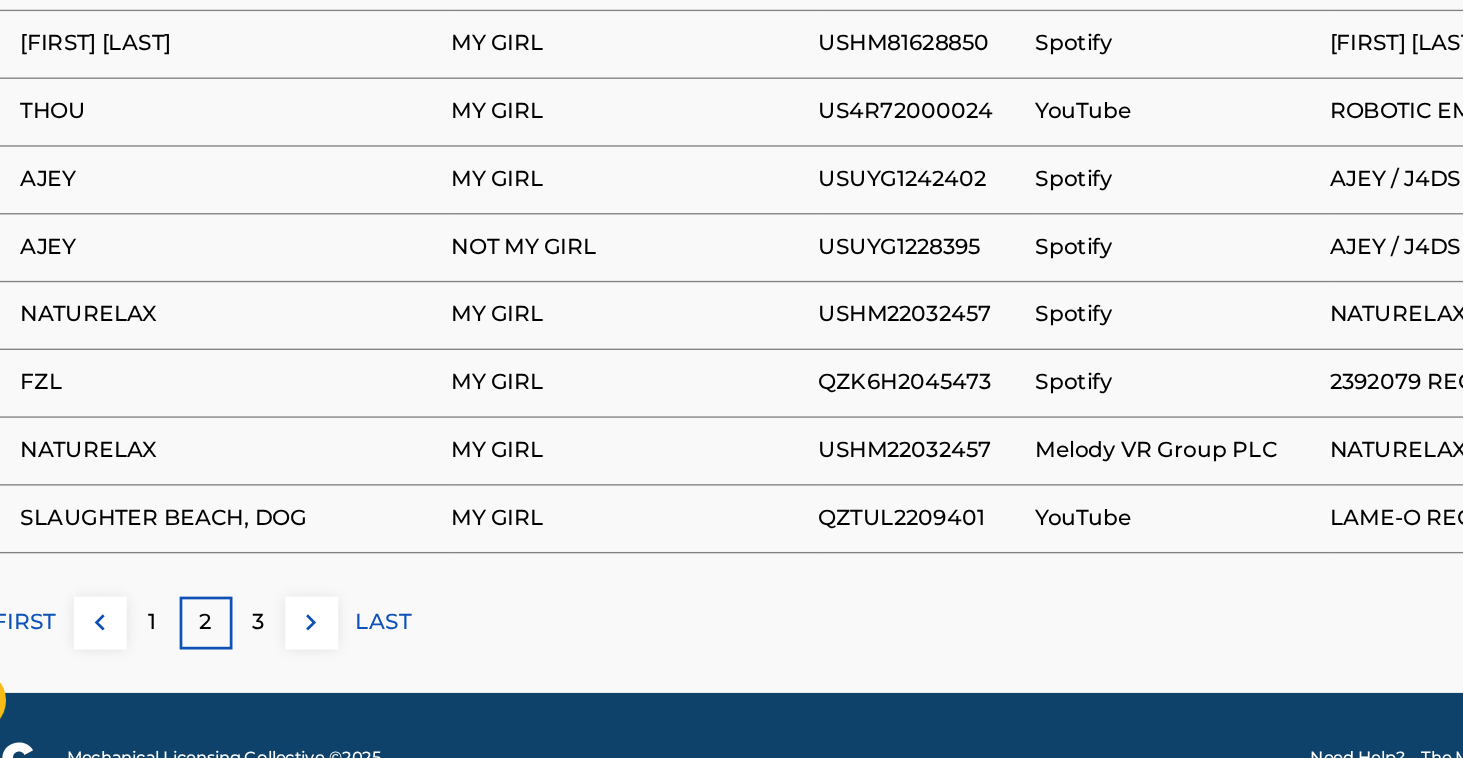 click on "3" at bounding box center [251, 658] 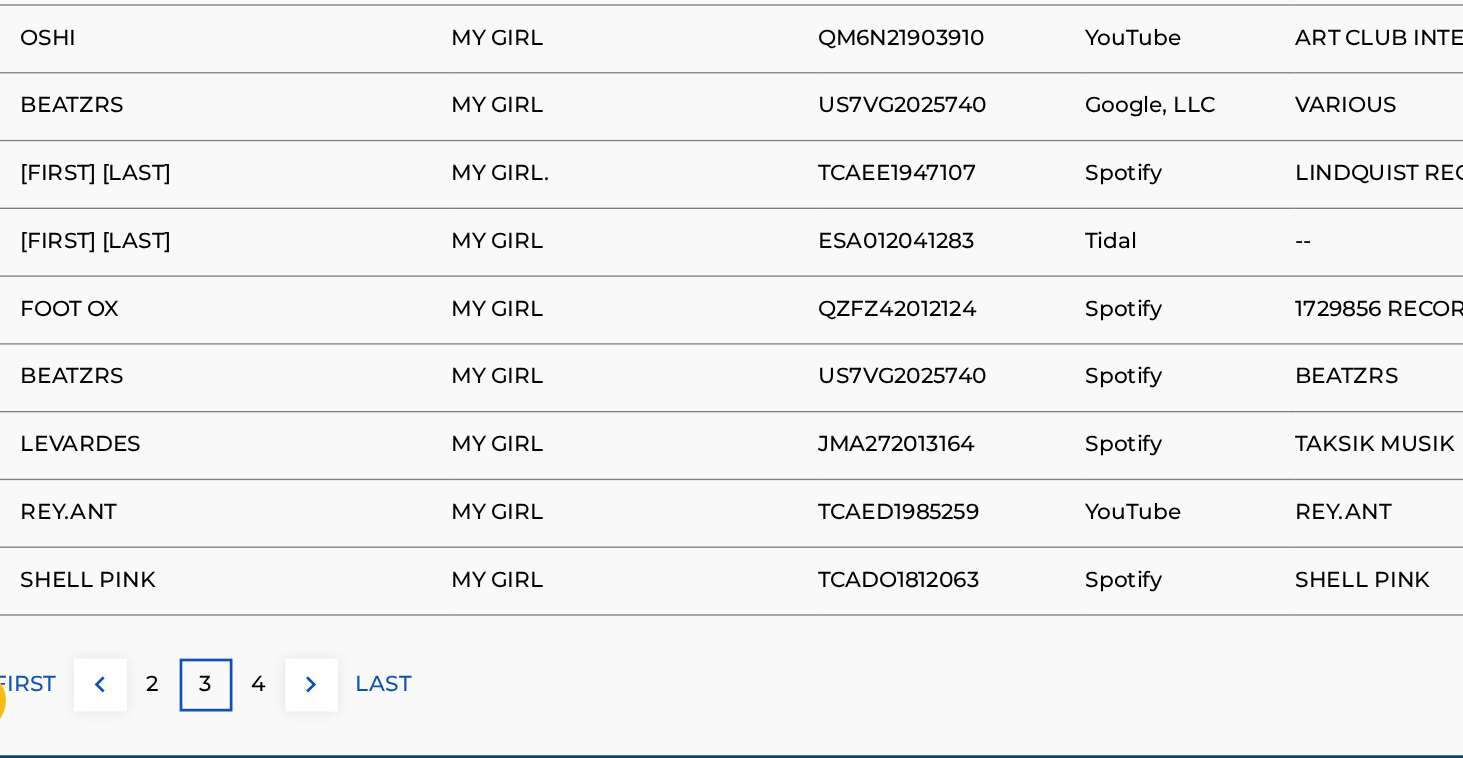 scroll, scrollTop: 1360, scrollLeft: 0, axis: vertical 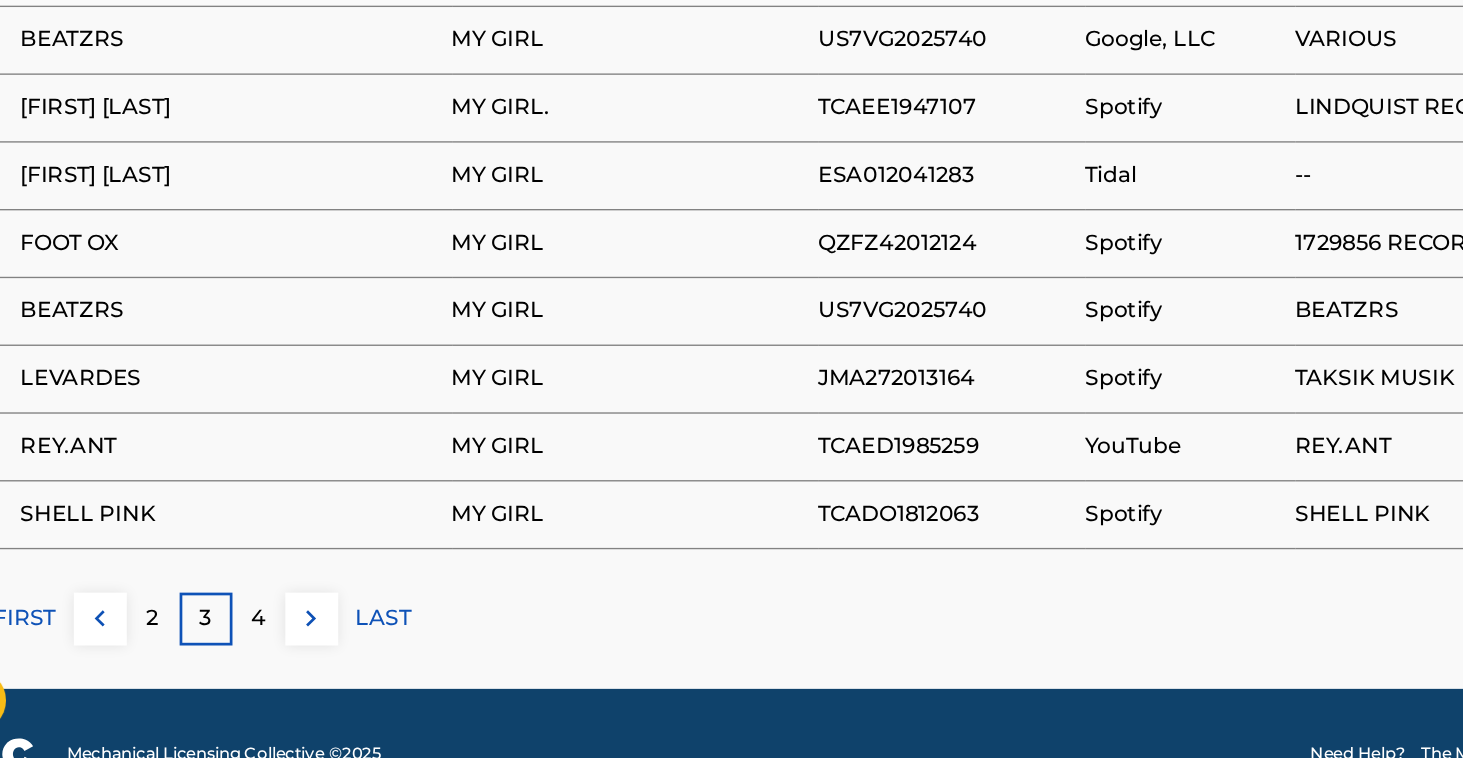 click on "4" at bounding box center [251, 655] 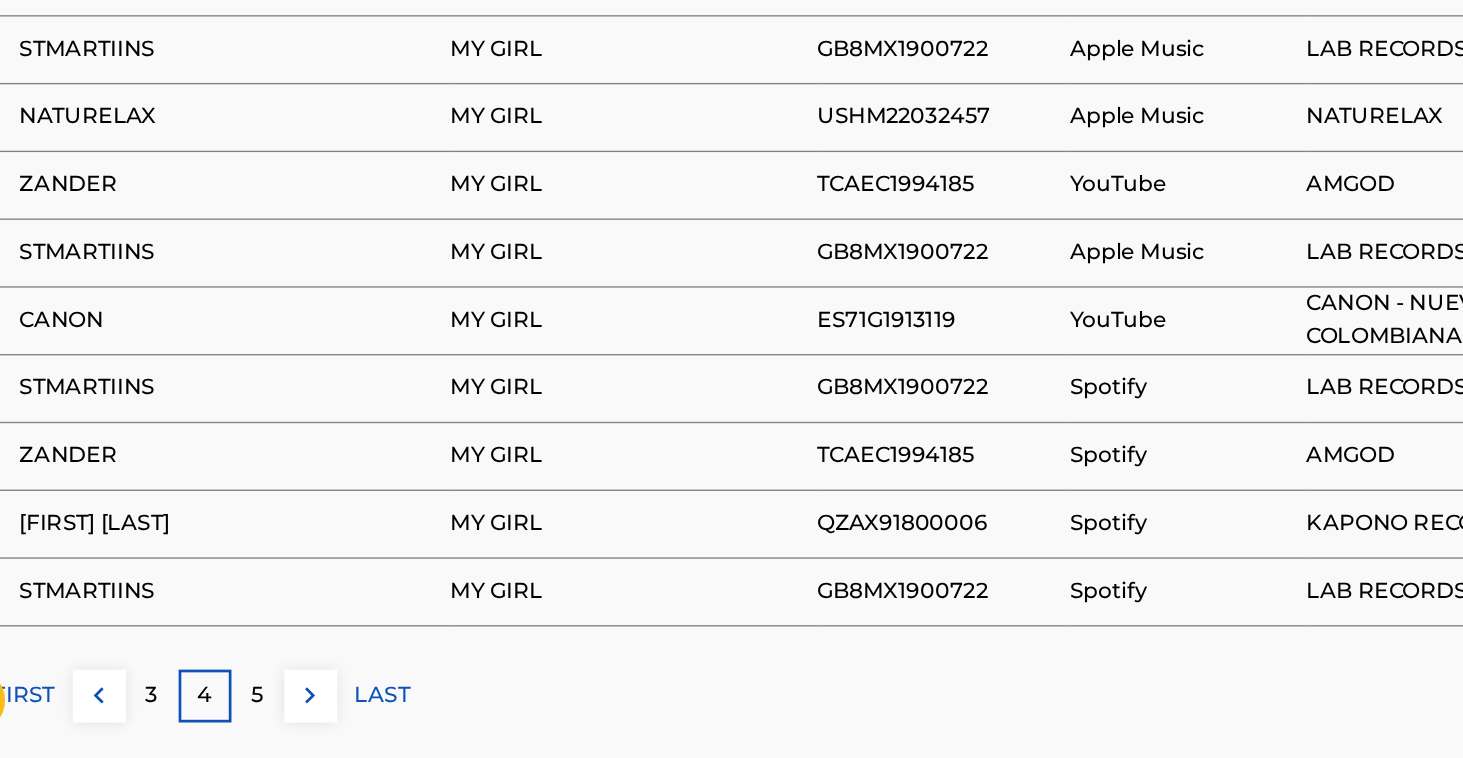 scroll, scrollTop: 1326, scrollLeft: 0, axis: vertical 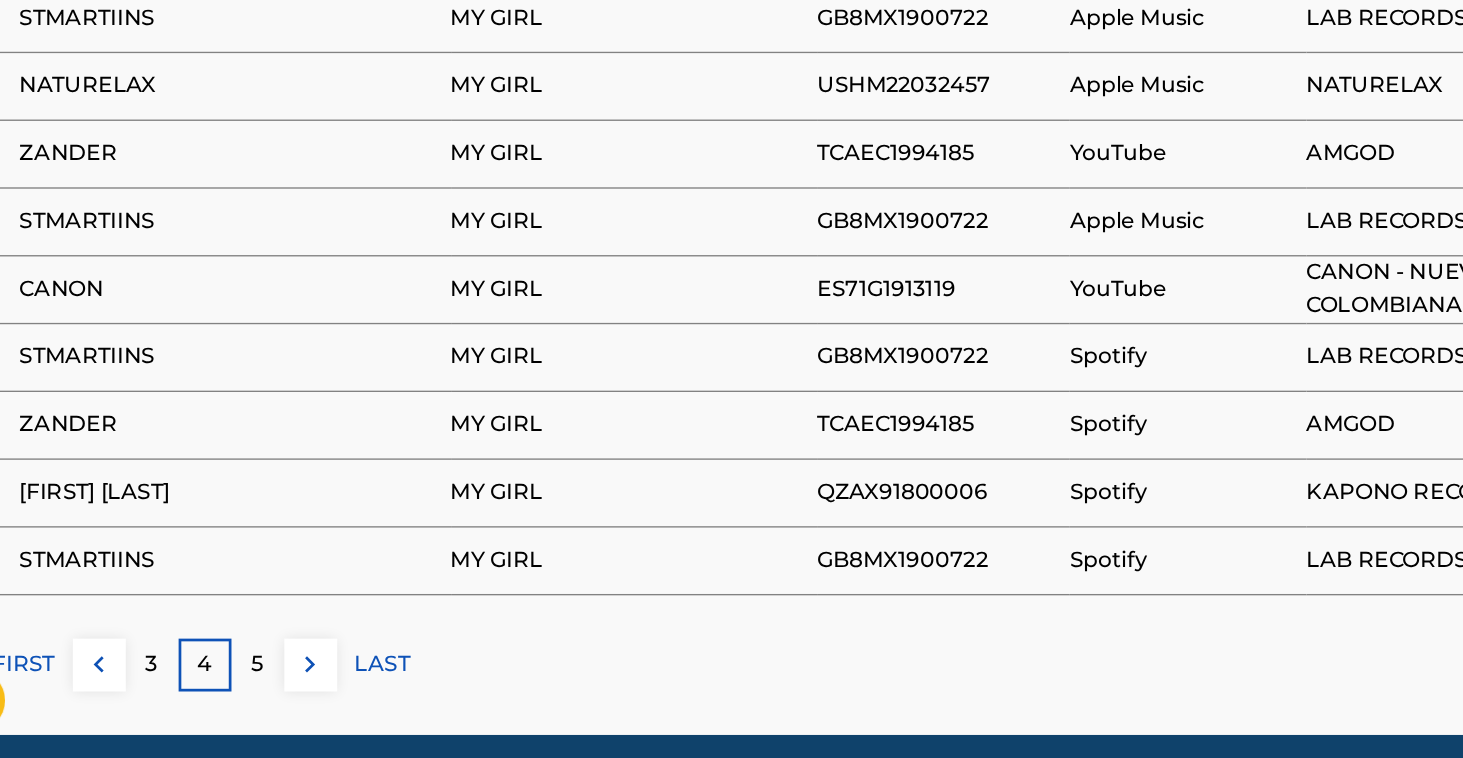 click on "5" at bounding box center [251, 689] 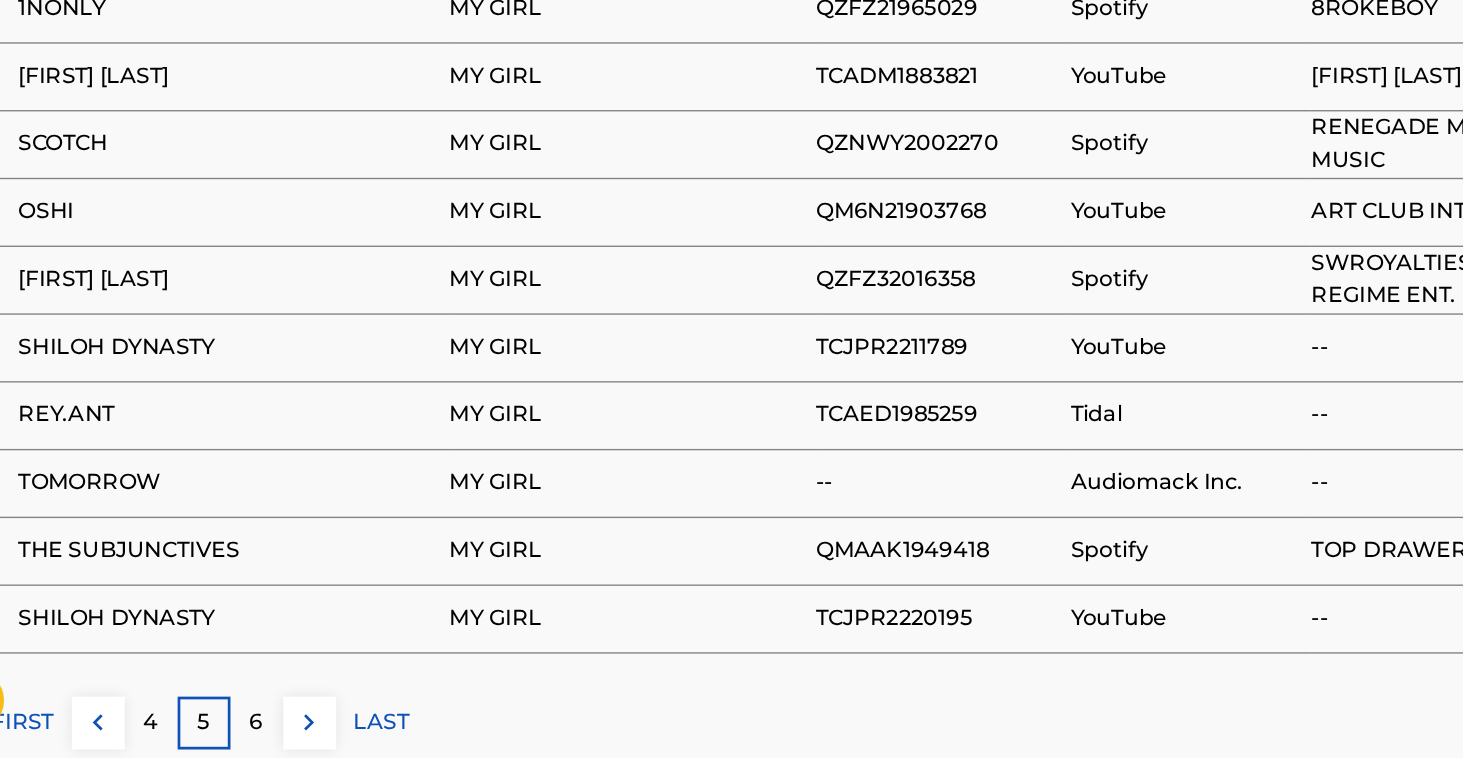 scroll, scrollTop: 1296, scrollLeft: 0, axis: vertical 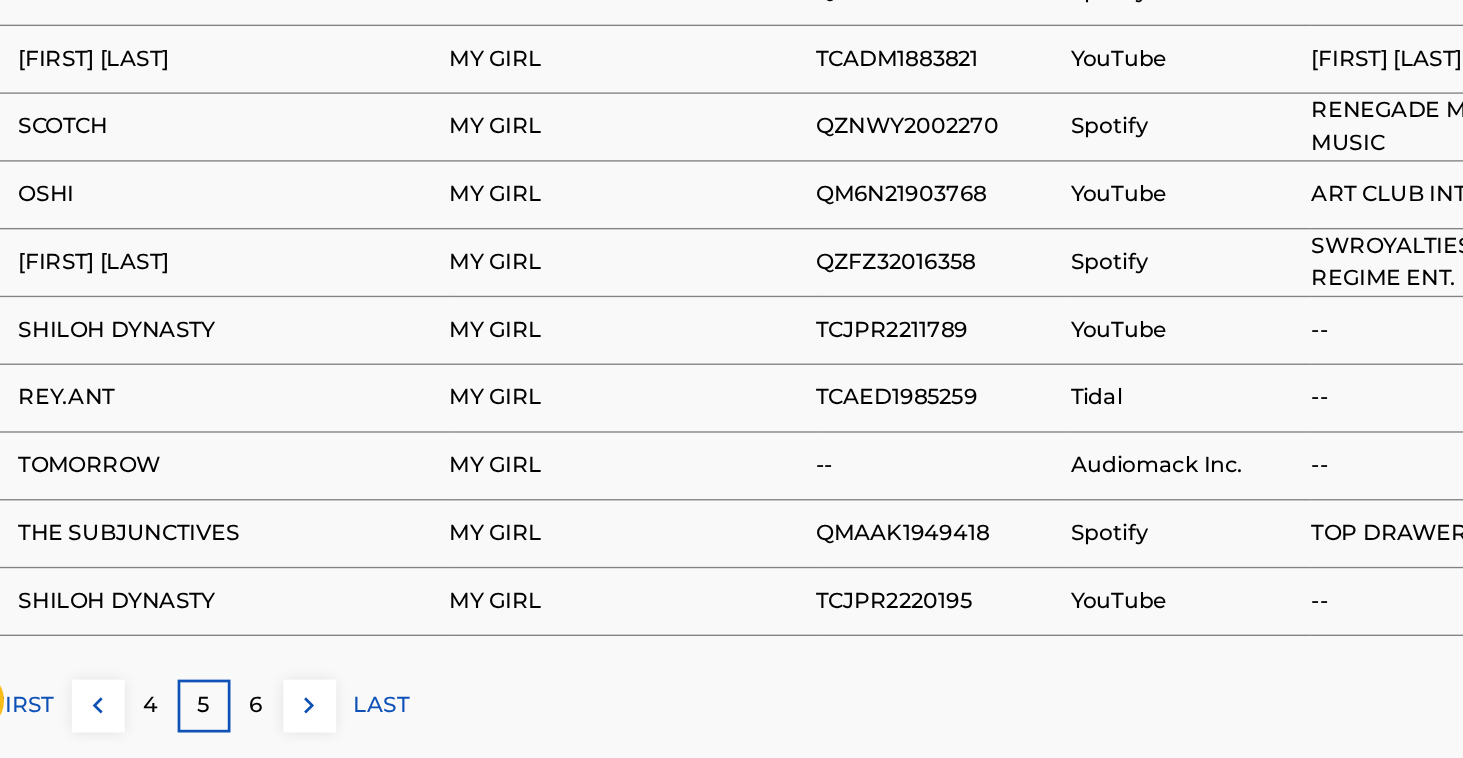 click on "6" at bounding box center [251, 719] 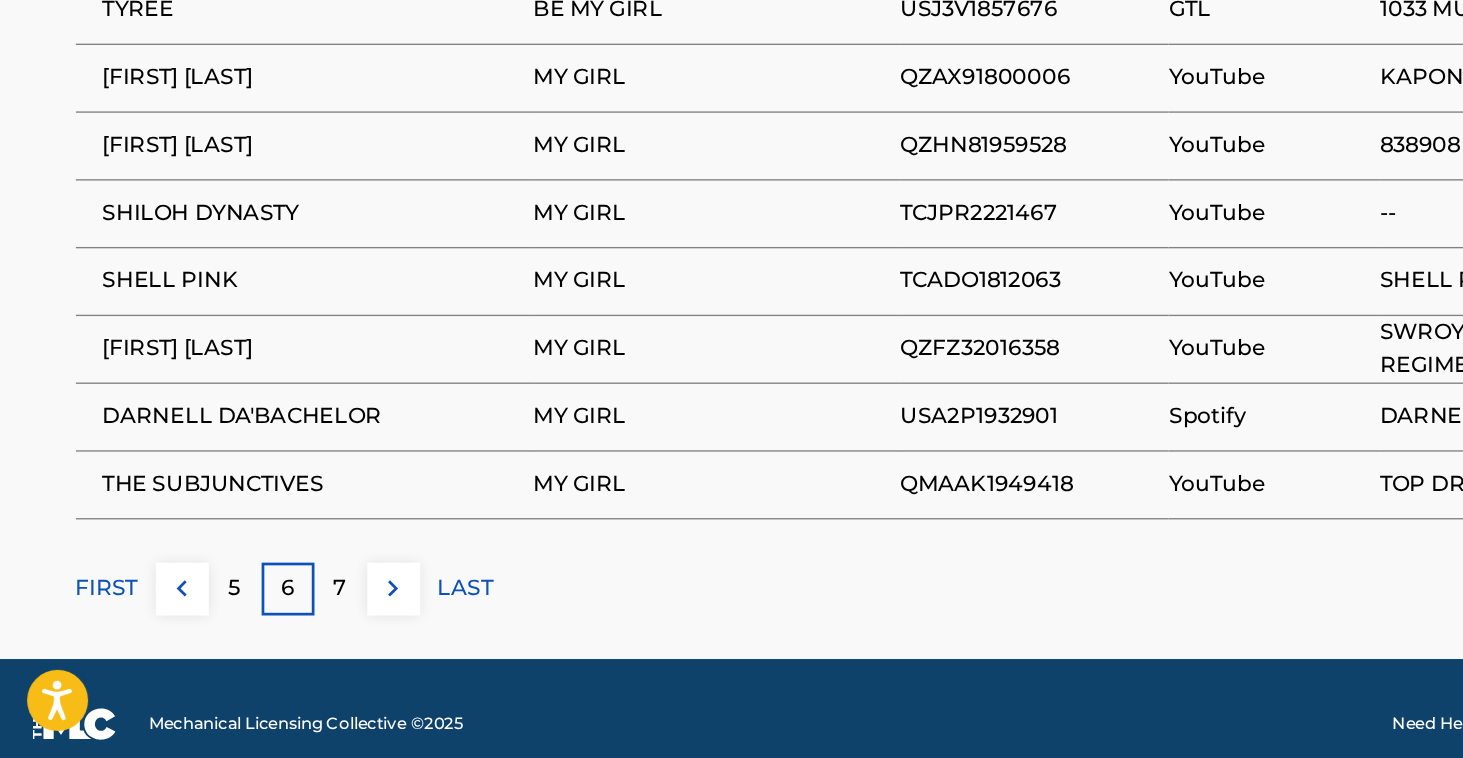 scroll, scrollTop: 1388, scrollLeft: 0, axis: vertical 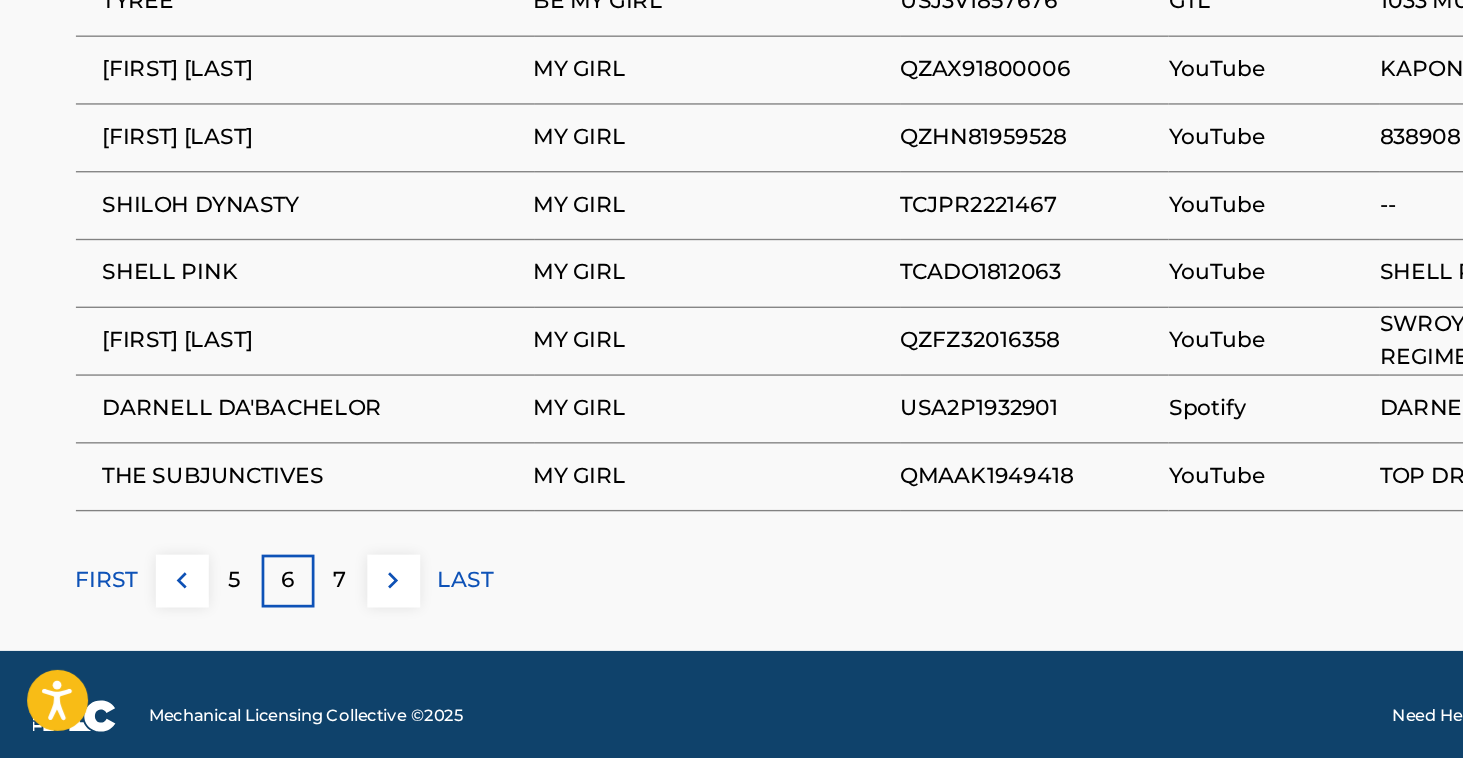 click on "7" at bounding box center (251, 627) 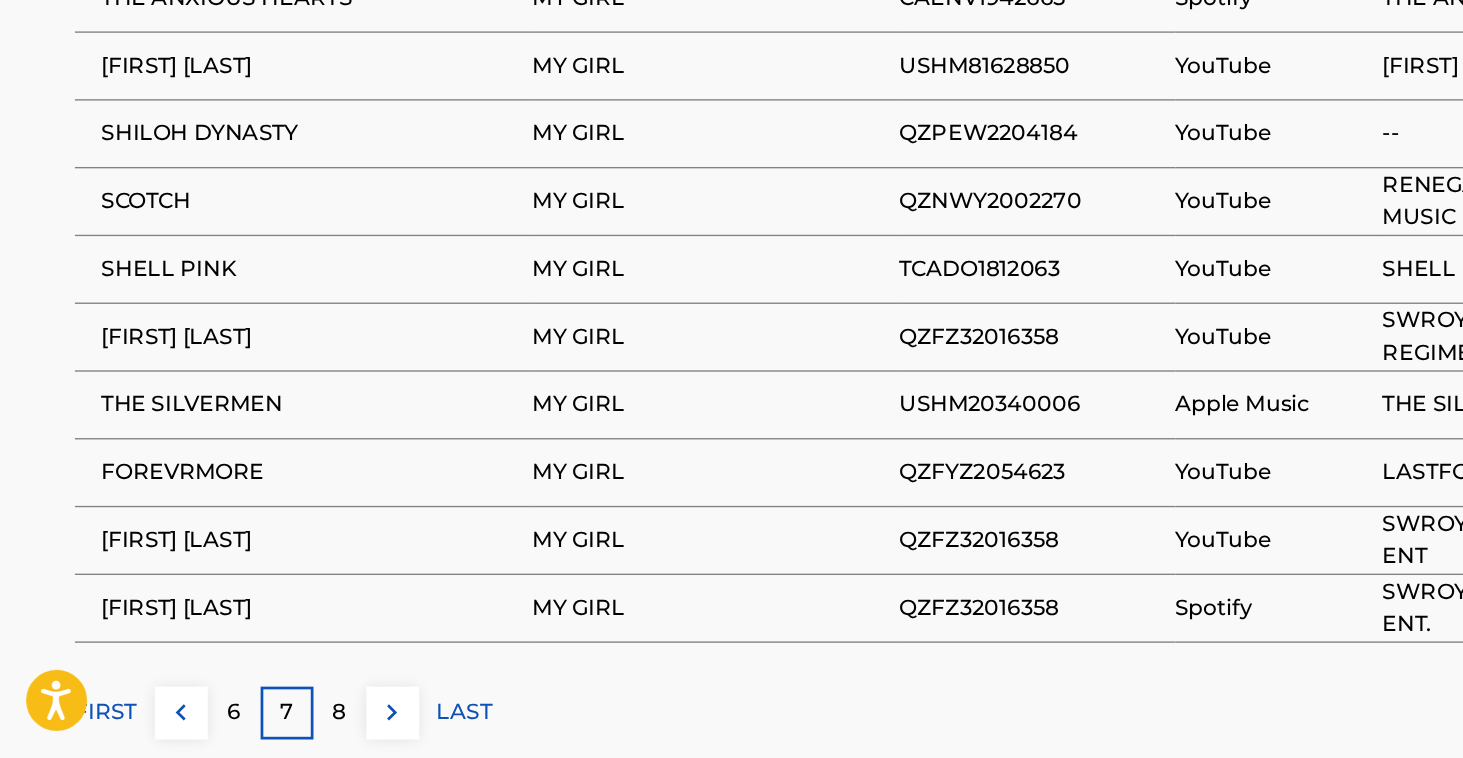 scroll, scrollTop: 1303, scrollLeft: 0, axis: vertical 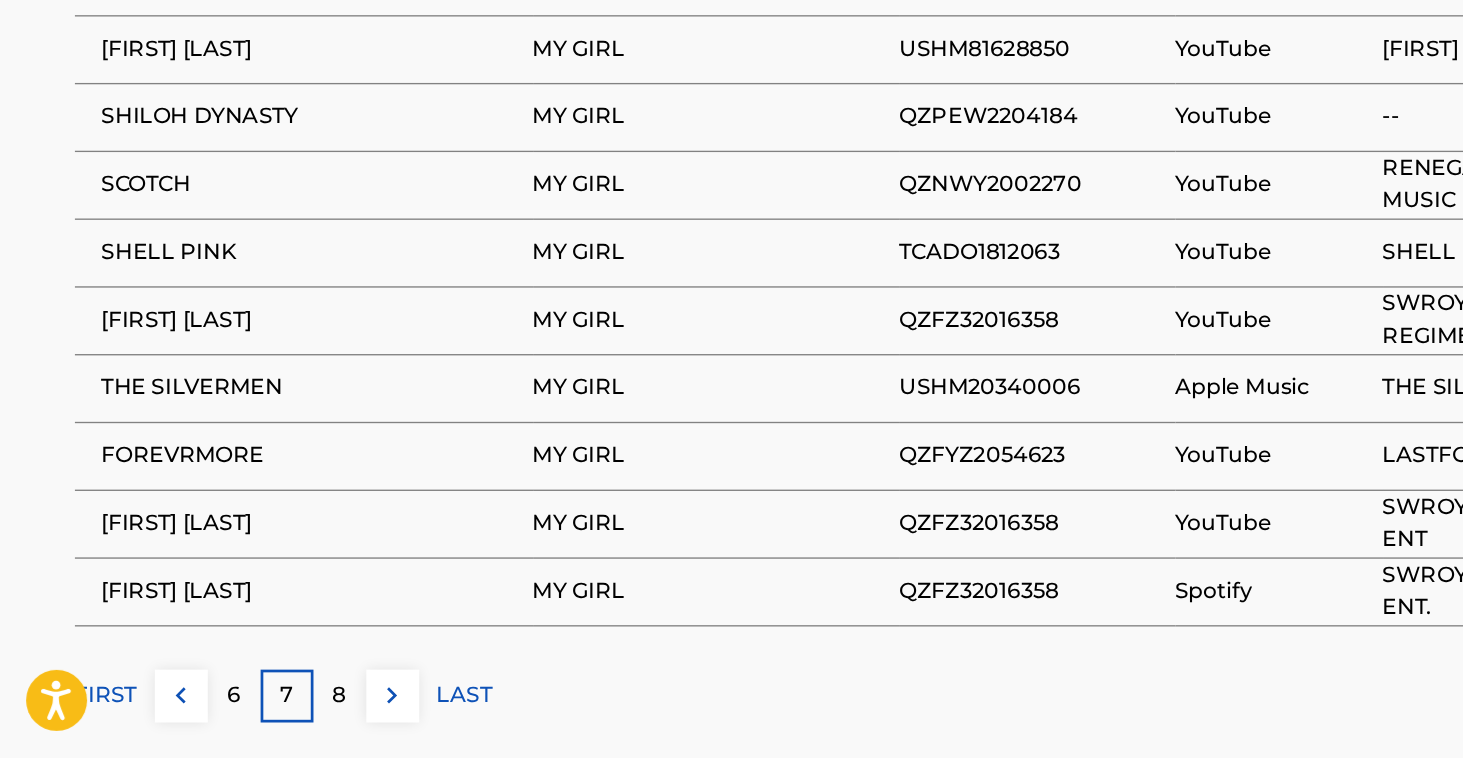click on "8" at bounding box center [251, 712] 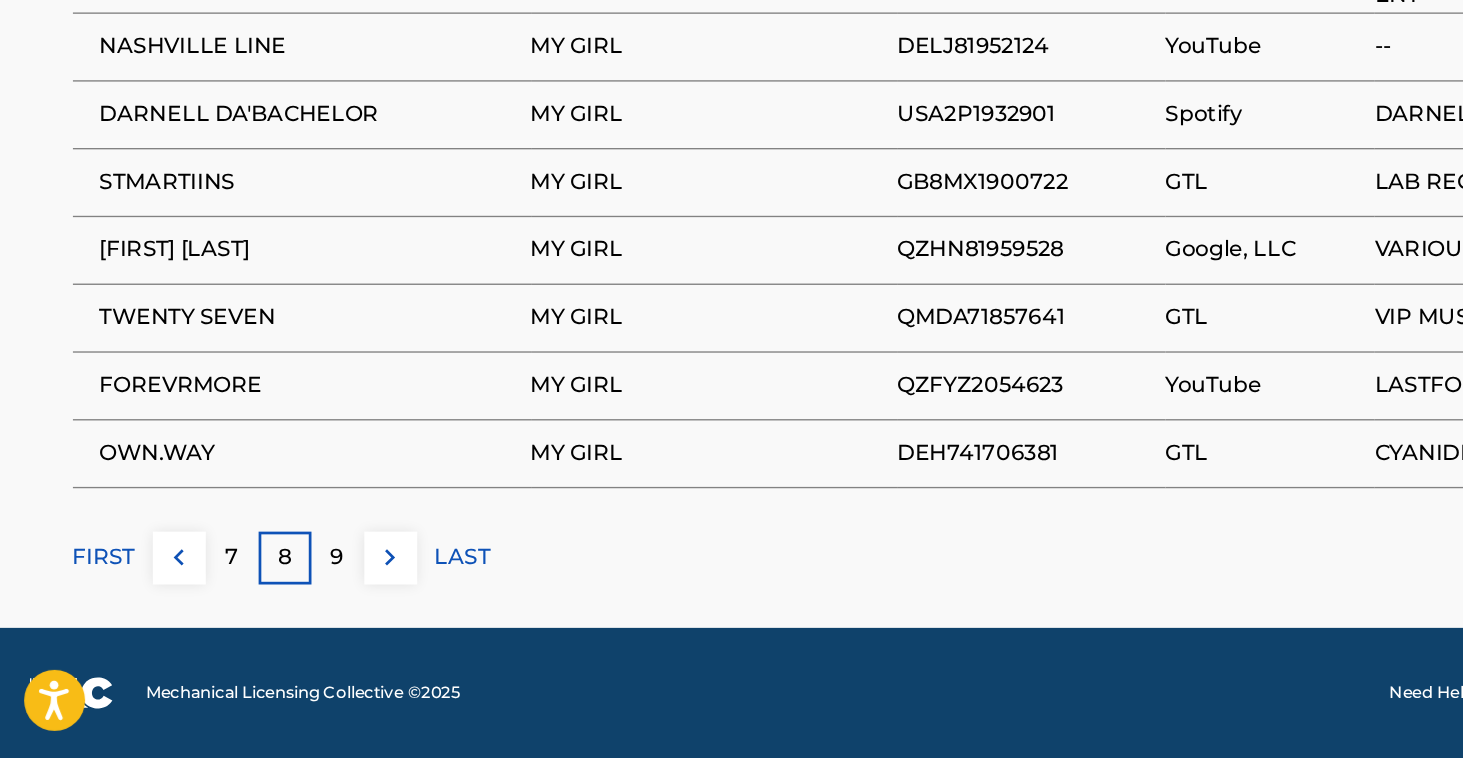 scroll, scrollTop: 1404, scrollLeft: 0, axis: vertical 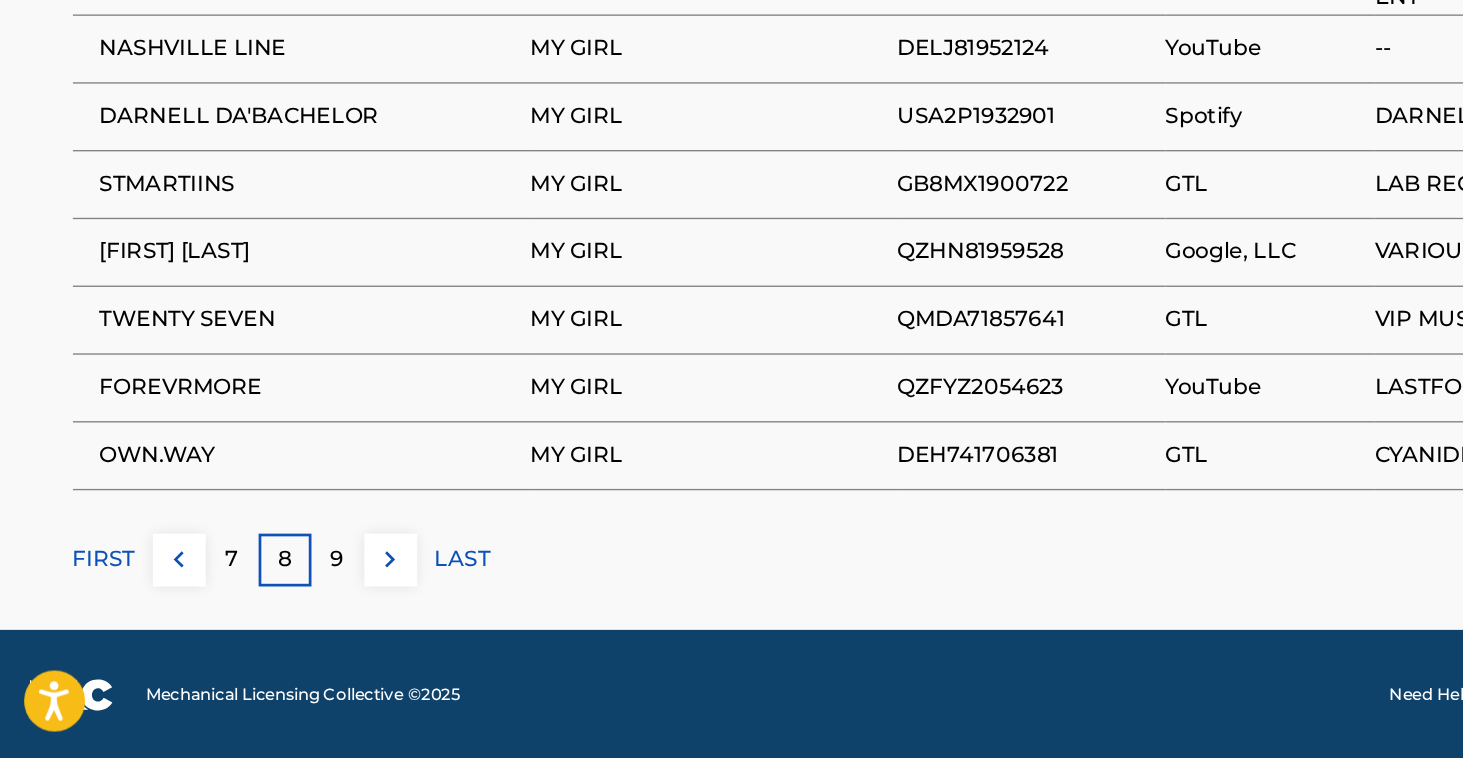 click on "FIRST" at bounding box center [79, 611] 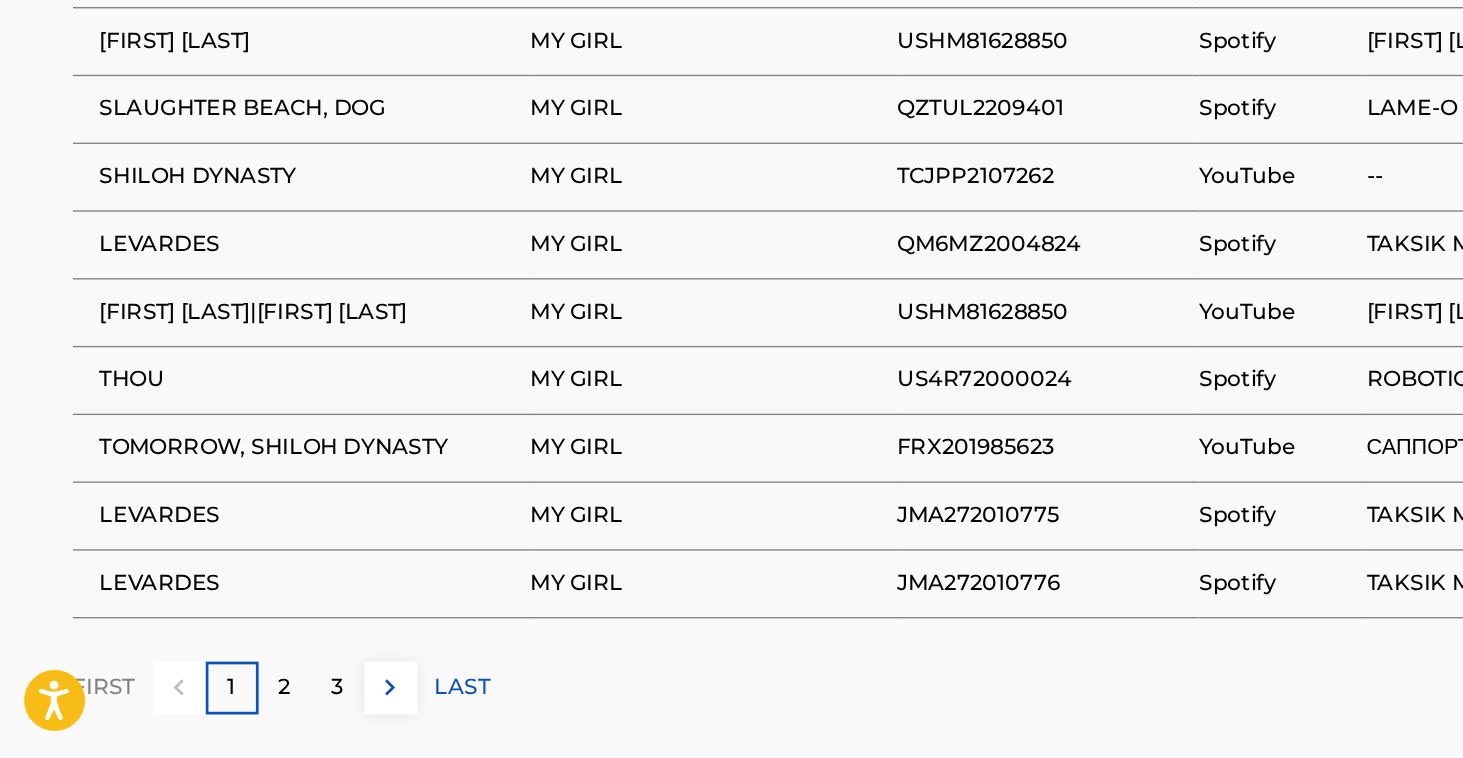 scroll, scrollTop: 1311, scrollLeft: 0, axis: vertical 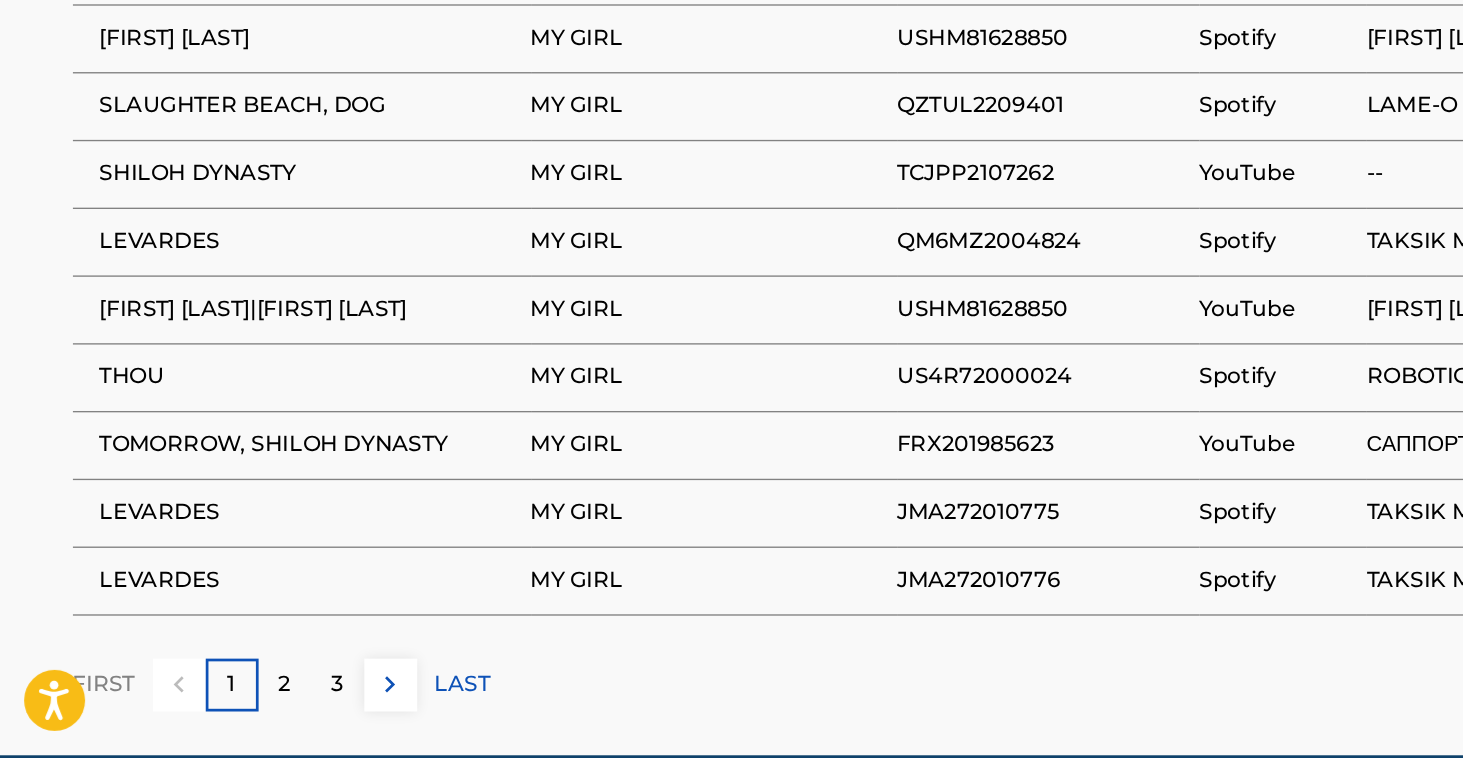 click on "2" at bounding box center (212, 704) 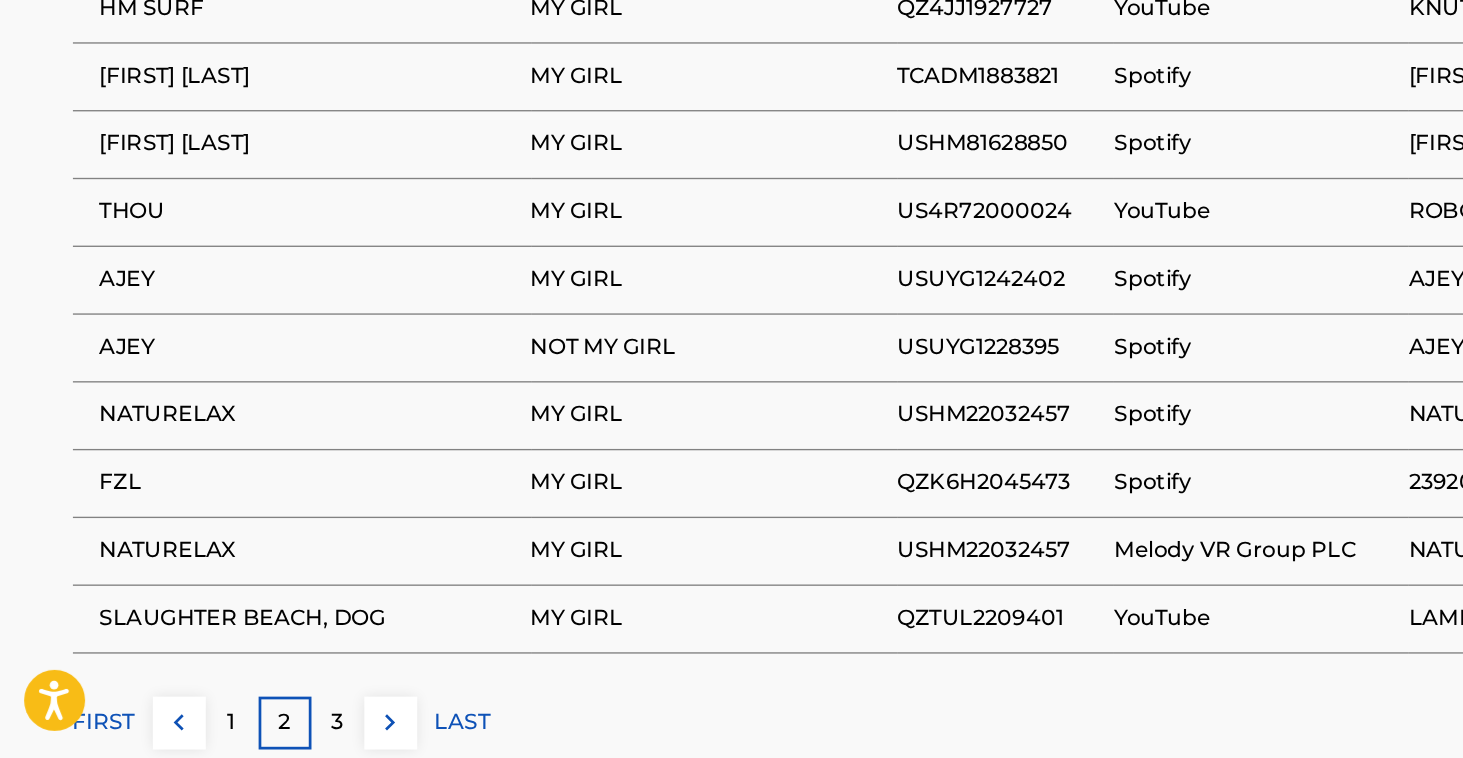 scroll, scrollTop: 1317, scrollLeft: 0, axis: vertical 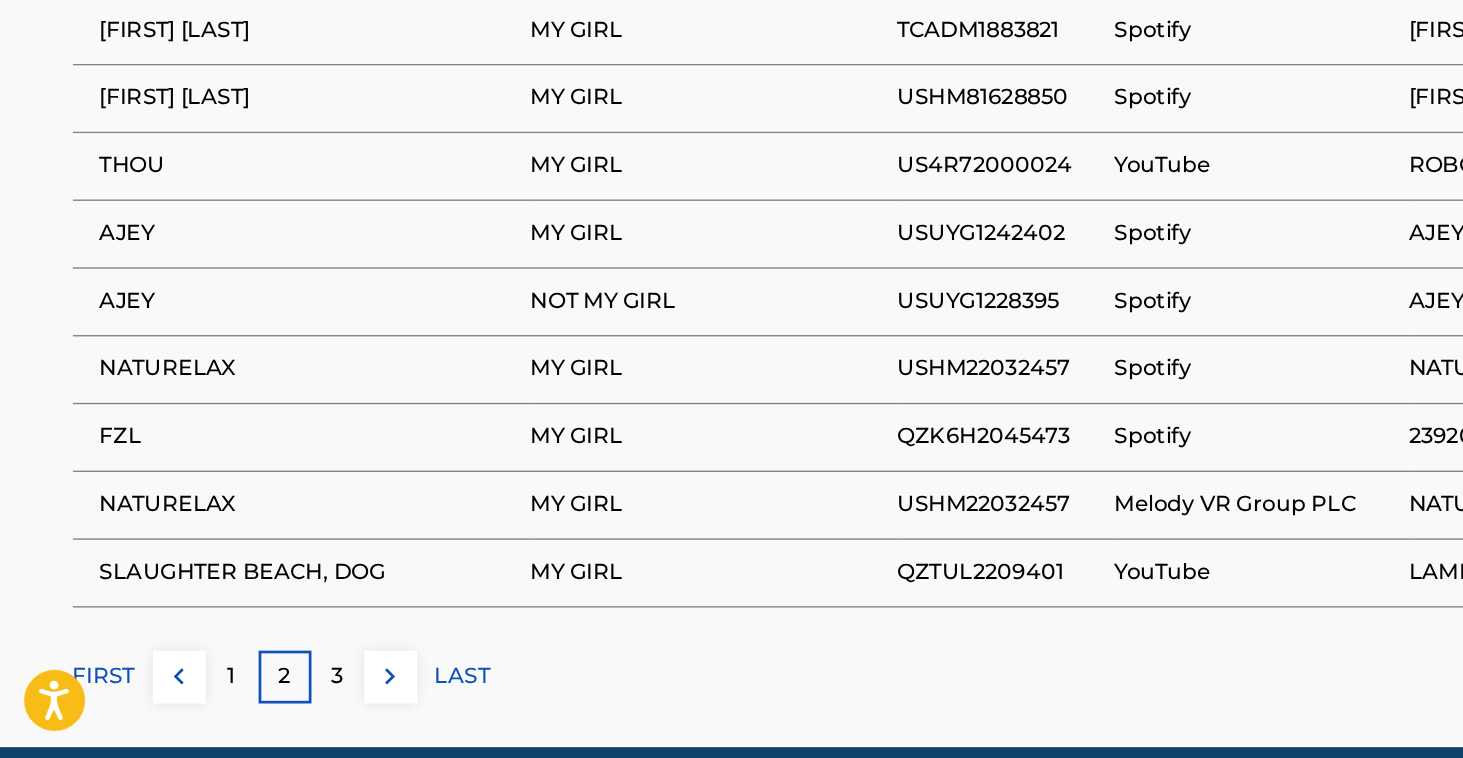click on "3" at bounding box center (251, 698) 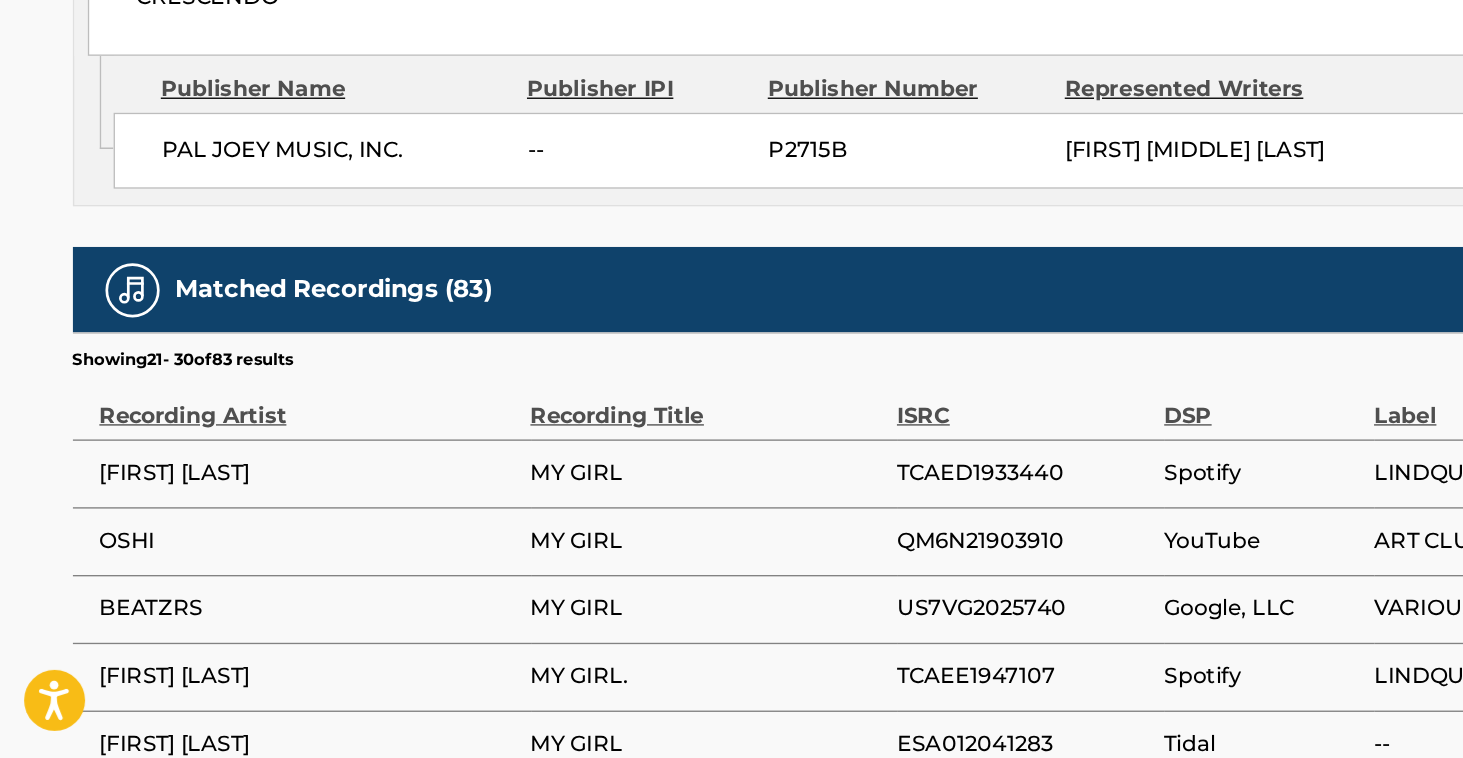 scroll, scrollTop: 949, scrollLeft: 0, axis: vertical 